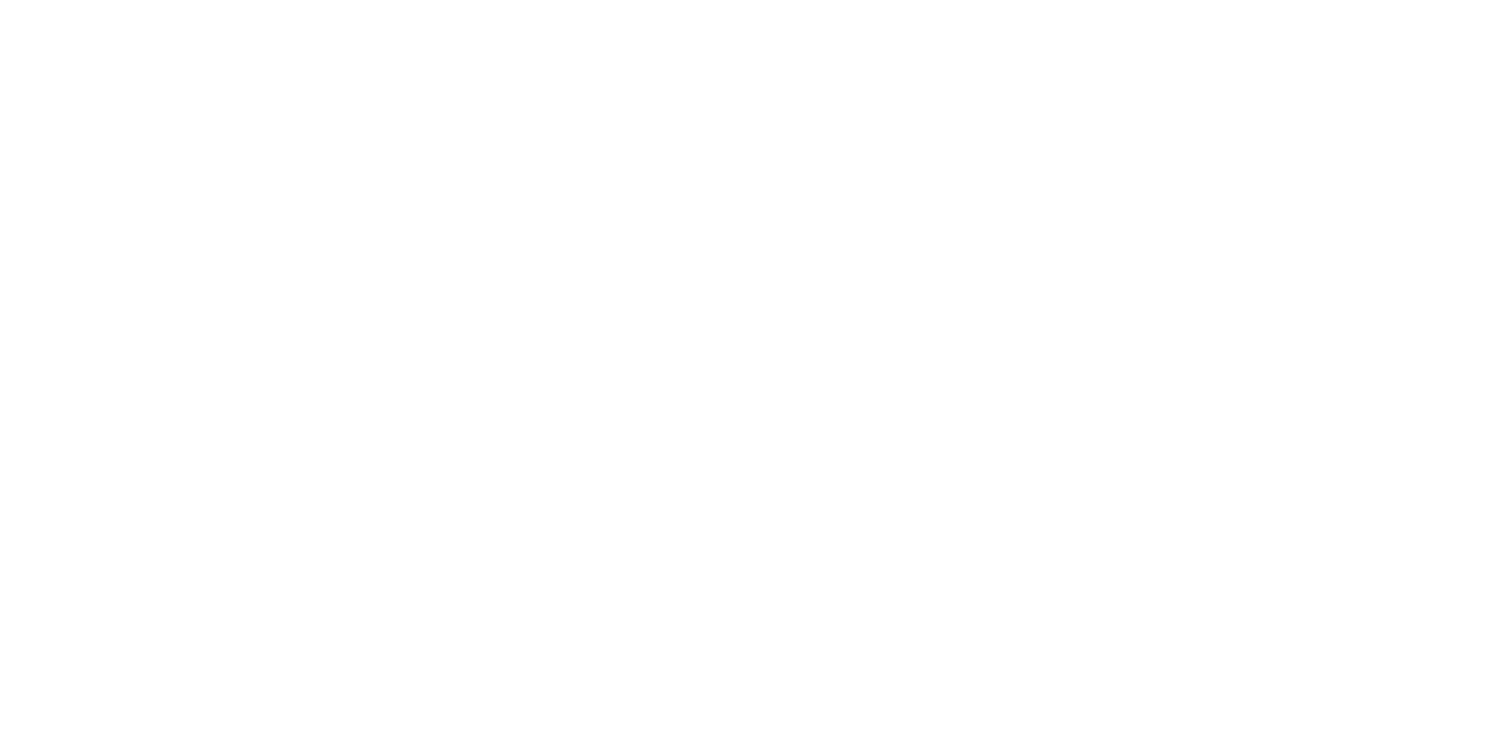 scroll, scrollTop: 0, scrollLeft: 0, axis: both 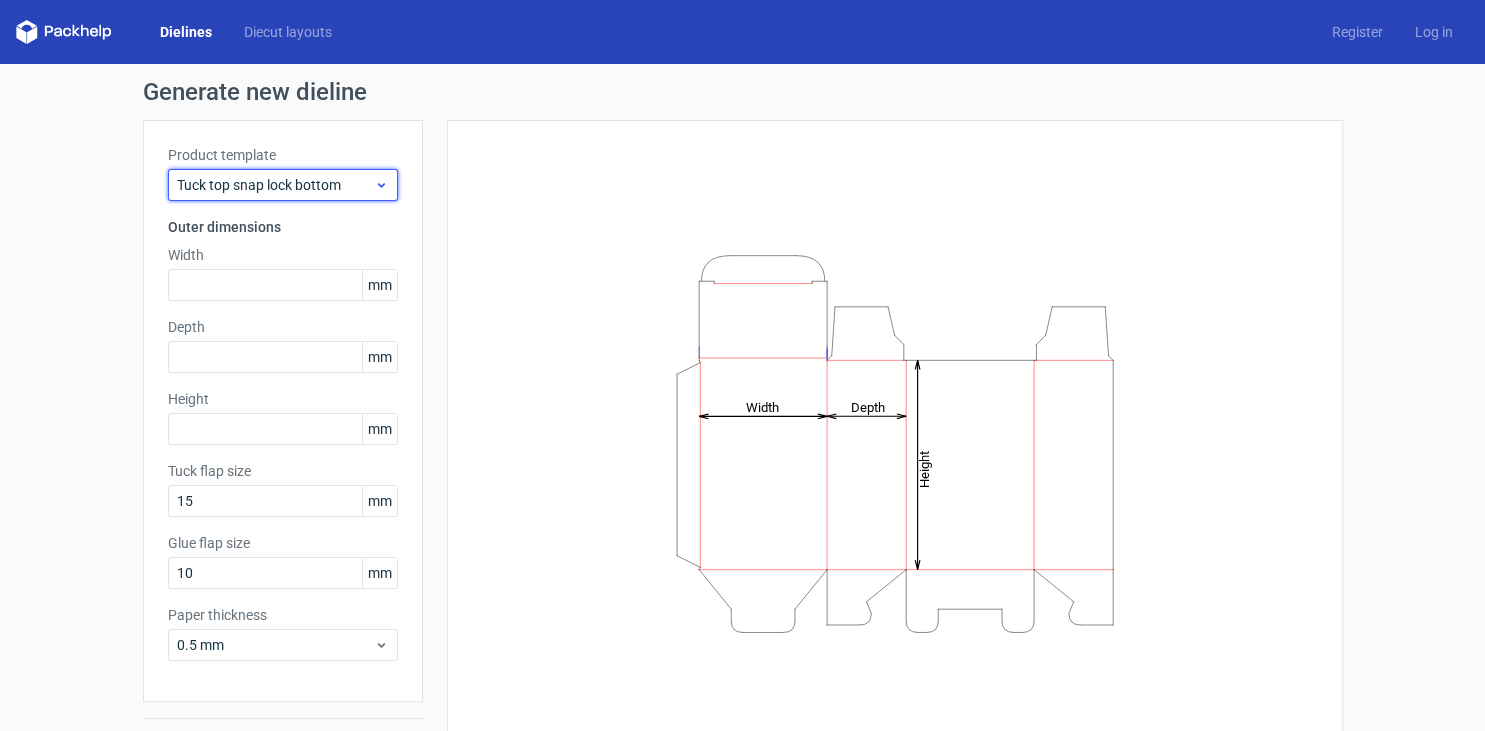 click on "Tuck top snap lock bottom" at bounding box center [275, 185] 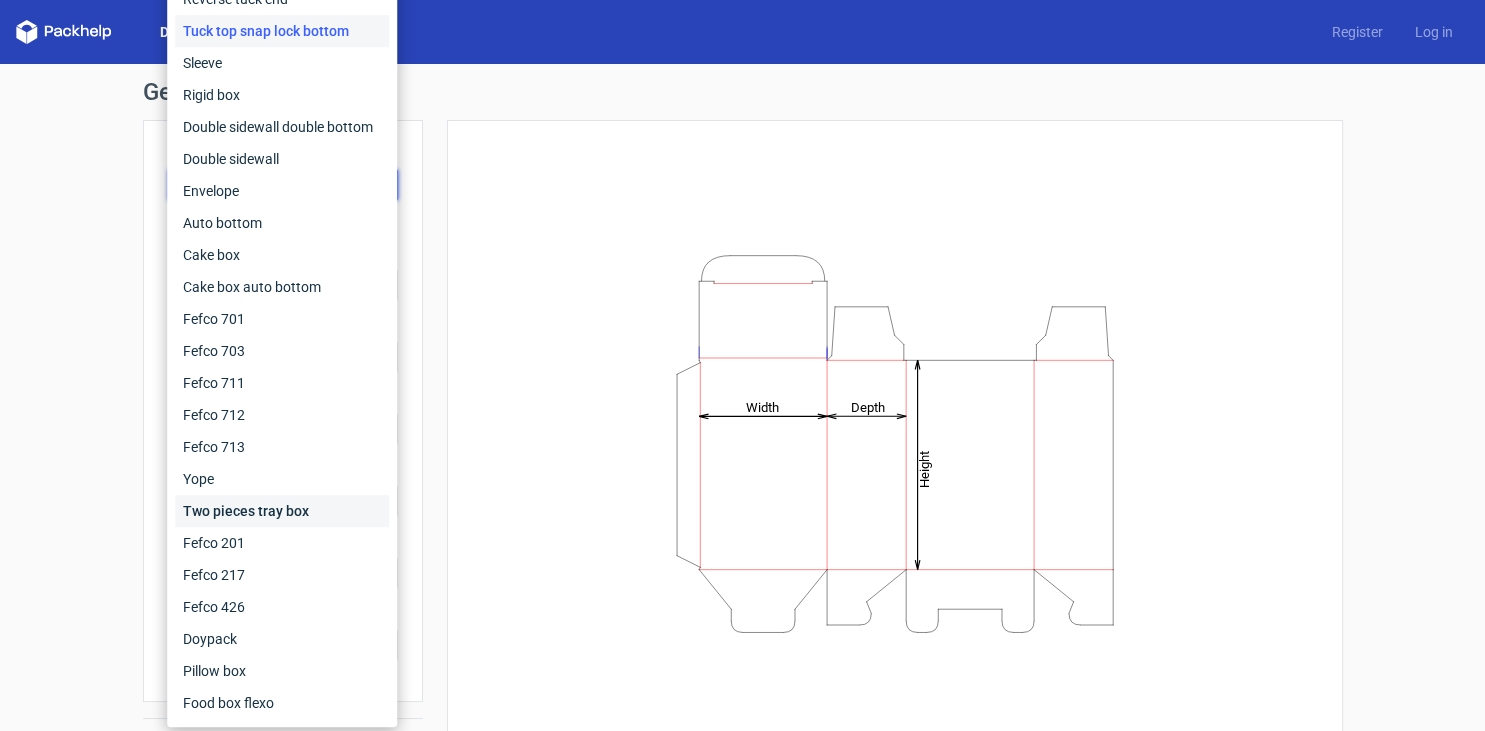 click on "Two pieces tray box" at bounding box center (282, 511) 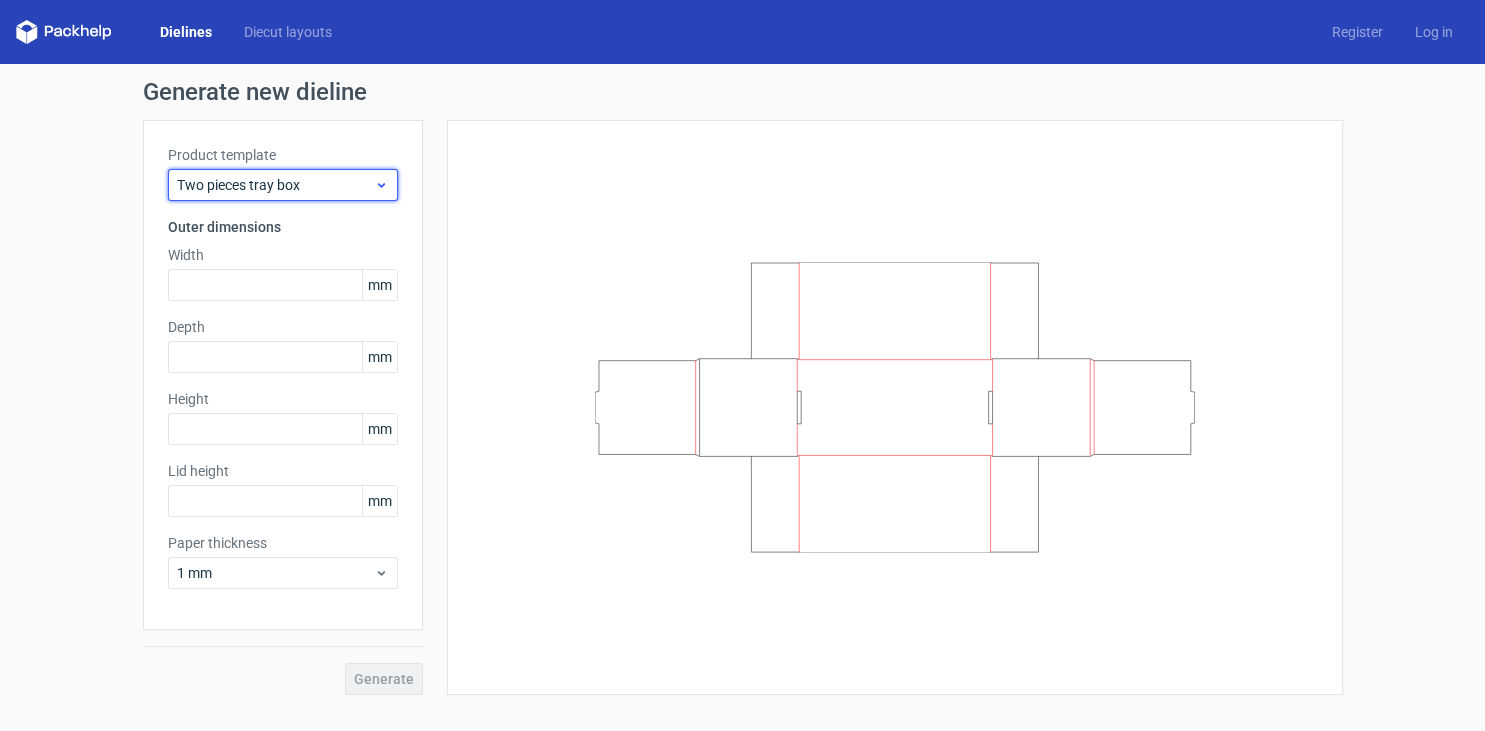 click on "Two pieces tray box" at bounding box center [283, 185] 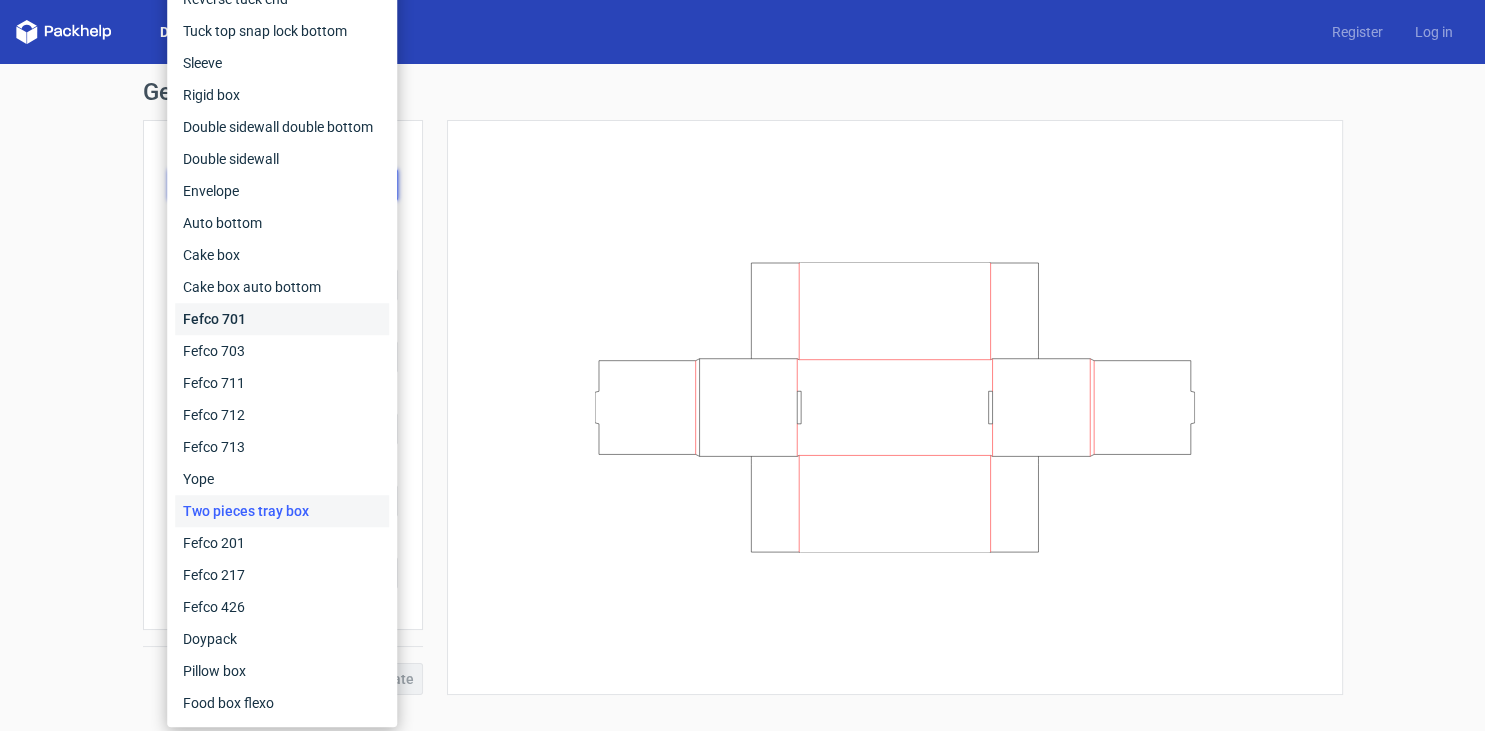 click on "Fefco 701" at bounding box center [282, 319] 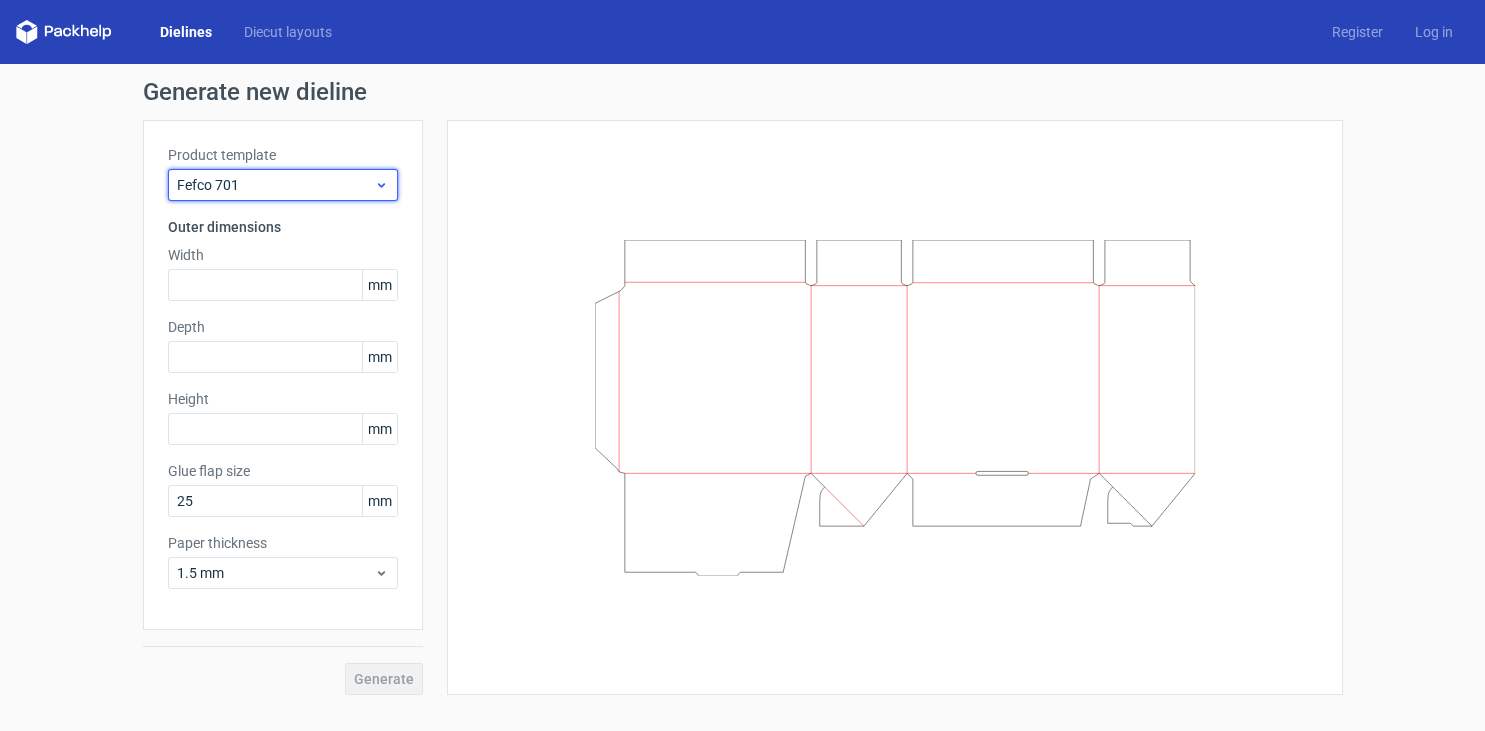 click on "Fefco 701" at bounding box center (275, 185) 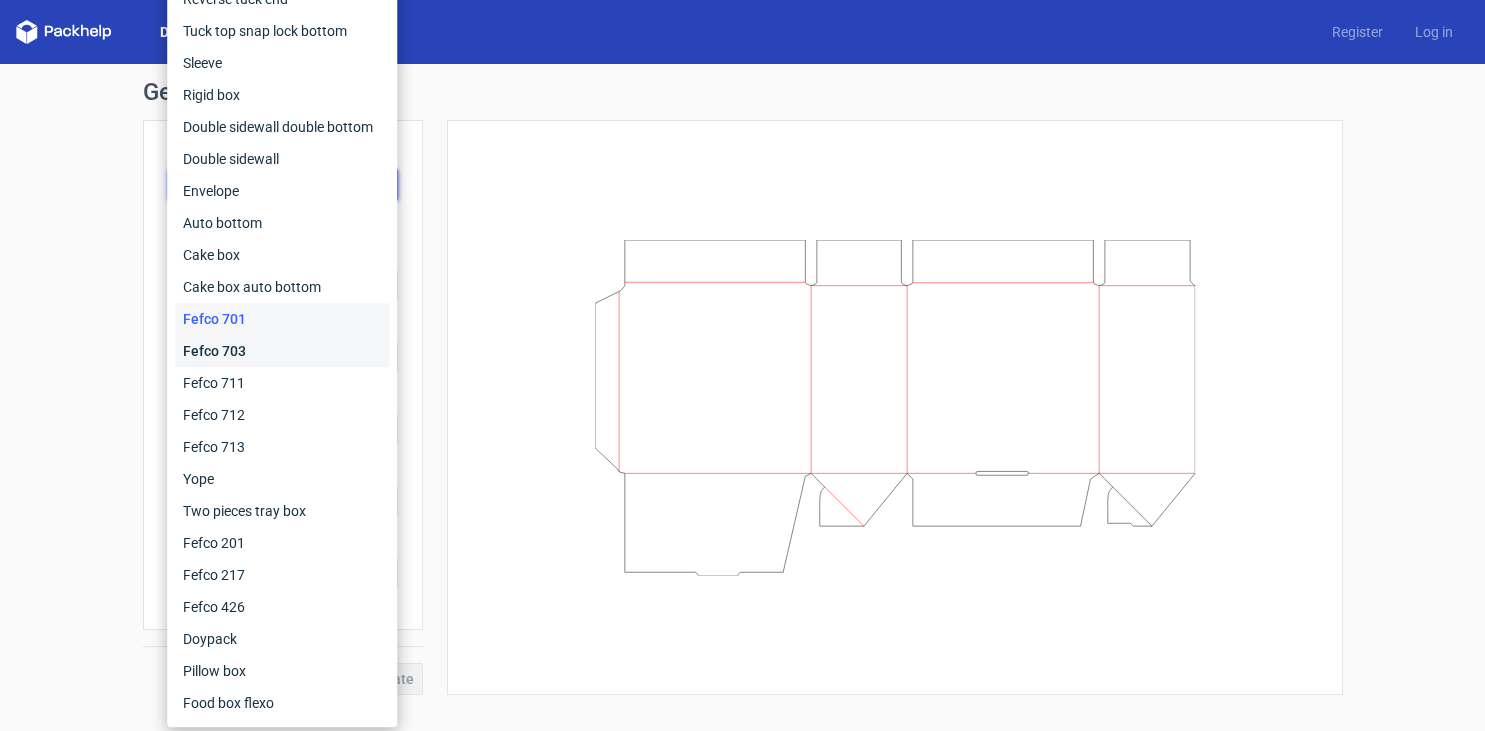 click on "Fefco 703" at bounding box center (282, 351) 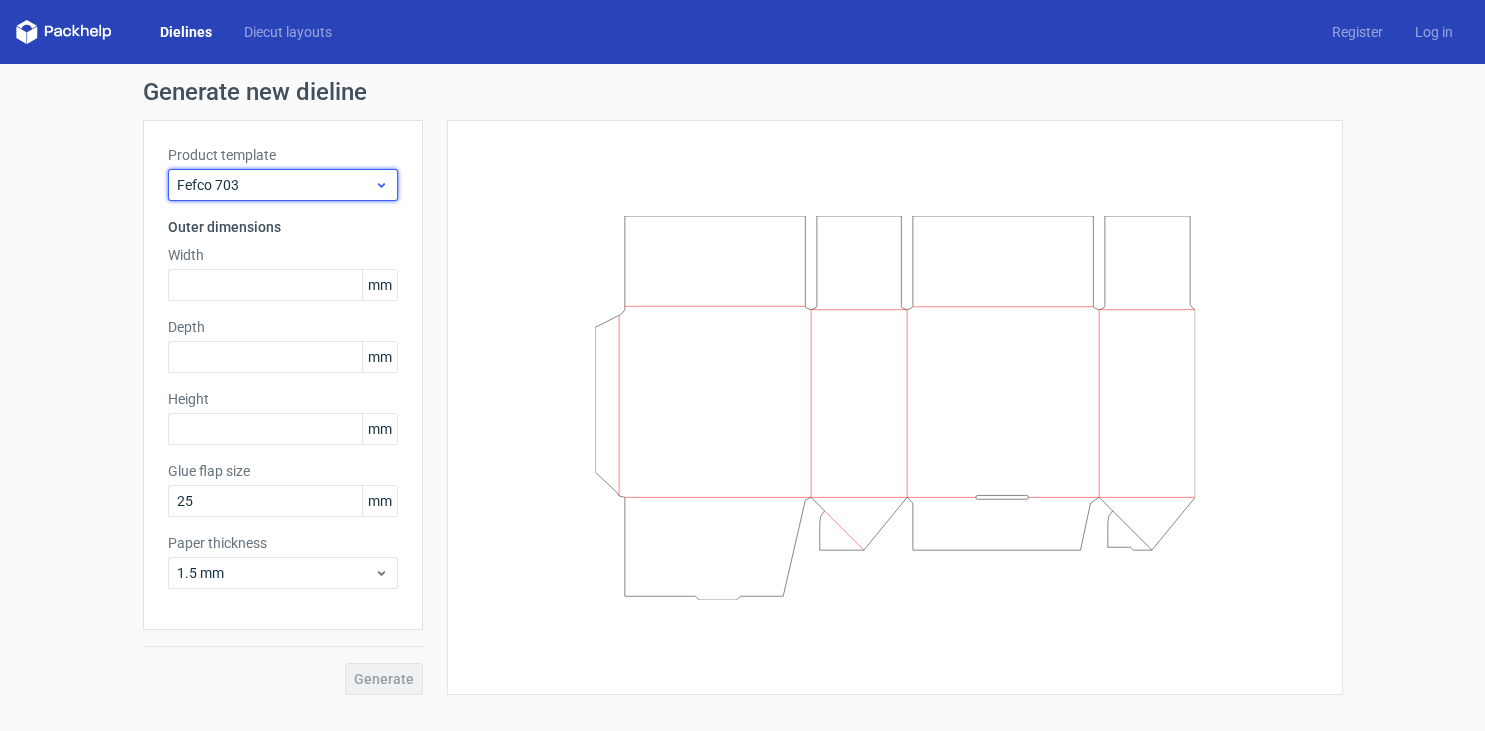 click on "Fefco 703" at bounding box center (275, 185) 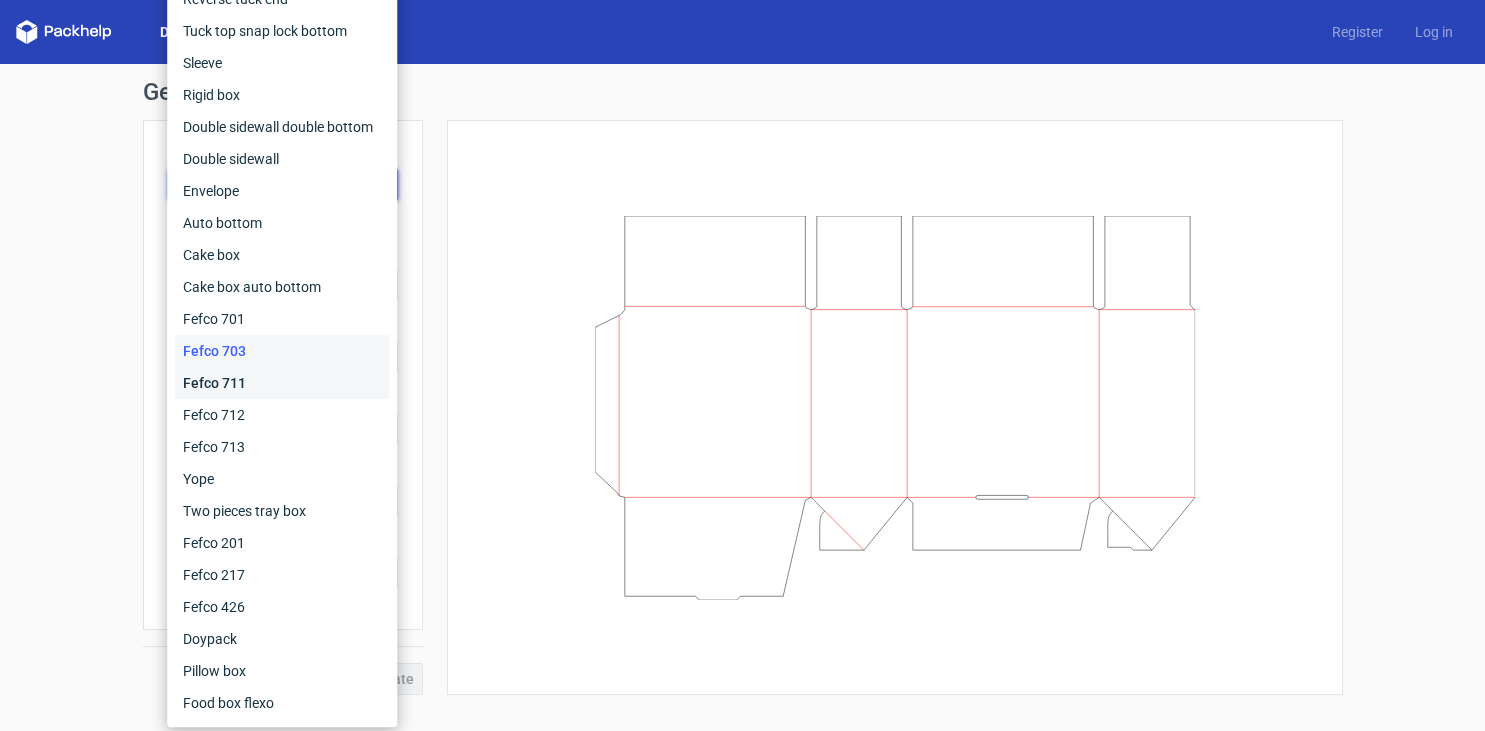 click on "Fefco 711" at bounding box center [282, 383] 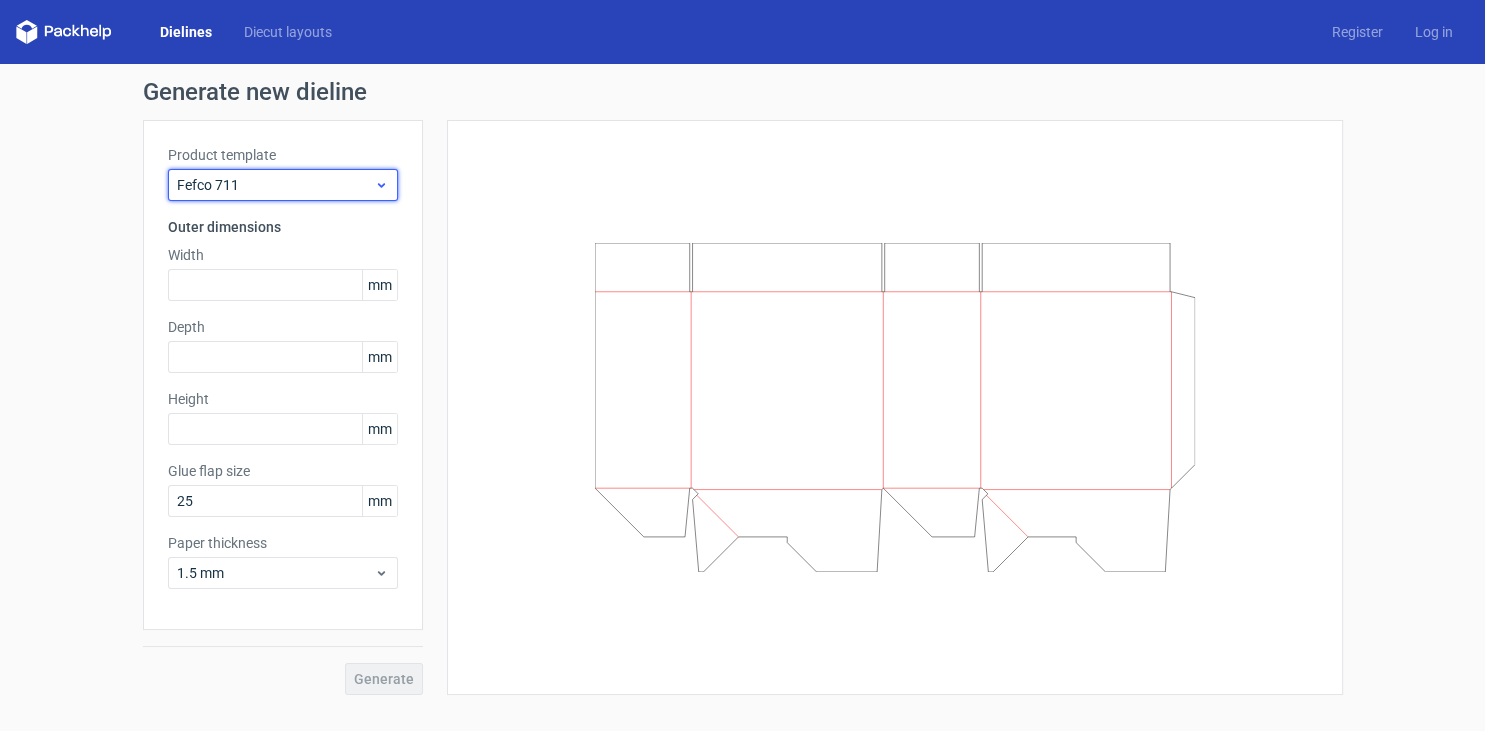 click on "Fefco 711" at bounding box center (283, 185) 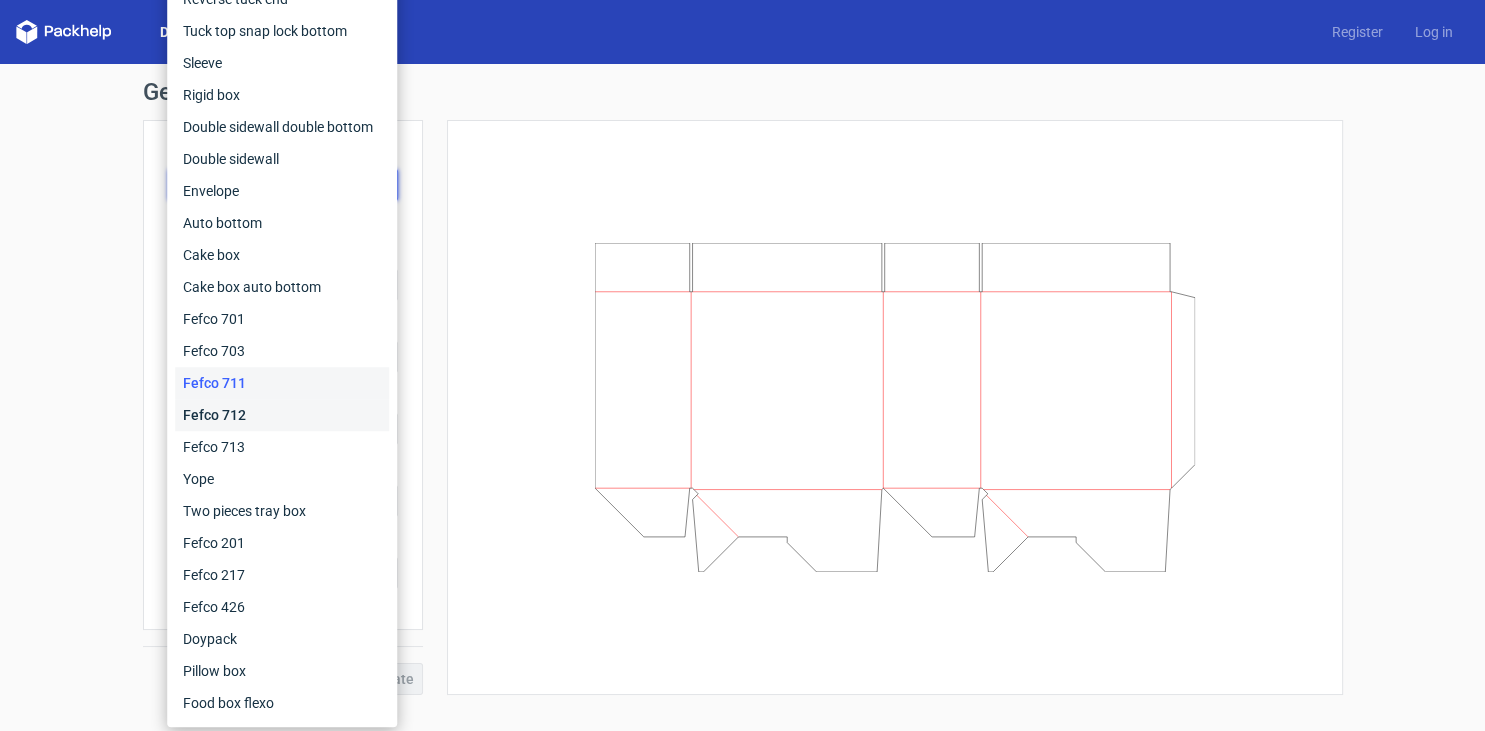 click on "Fefco 712" at bounding box center (282, 415) 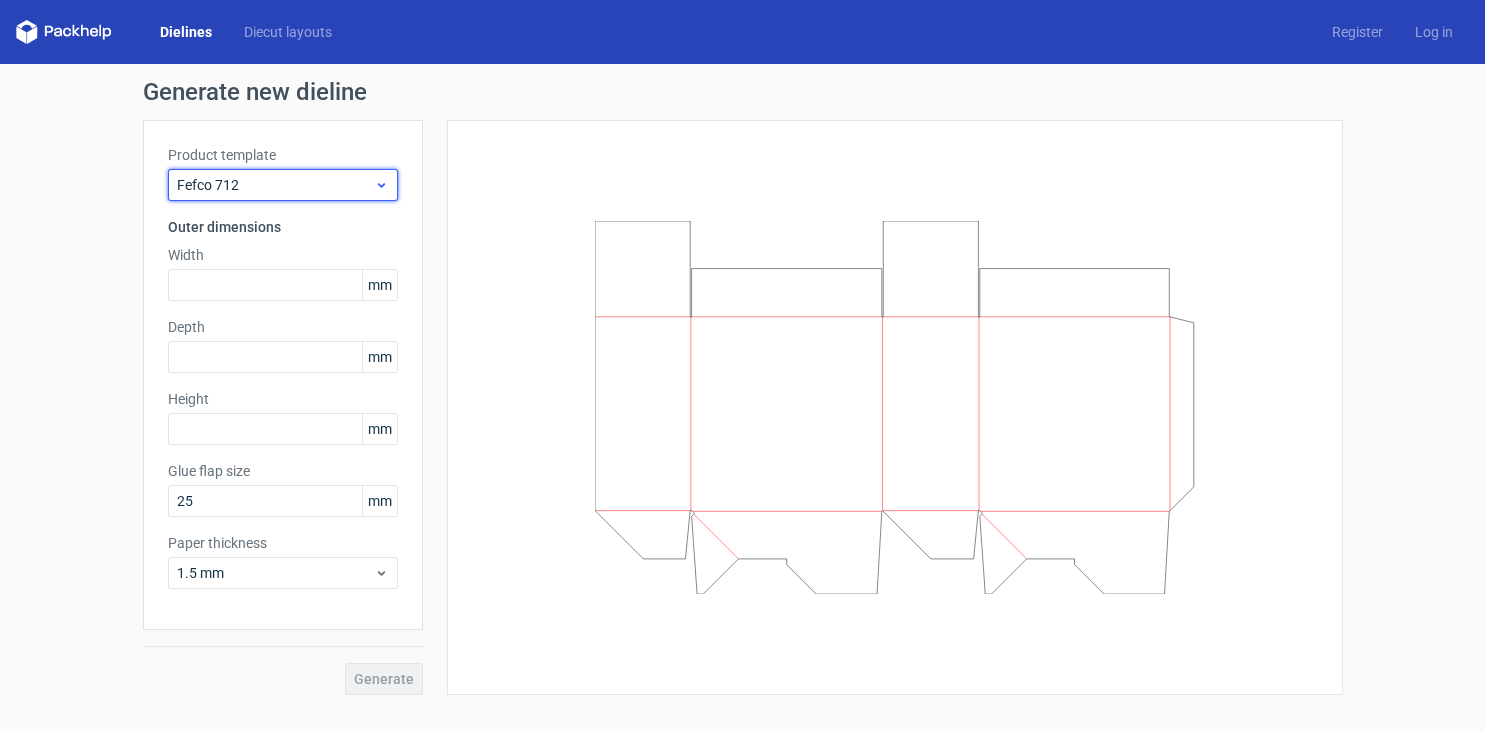 click on "Fefco 712" at bounding box center (275, 185) 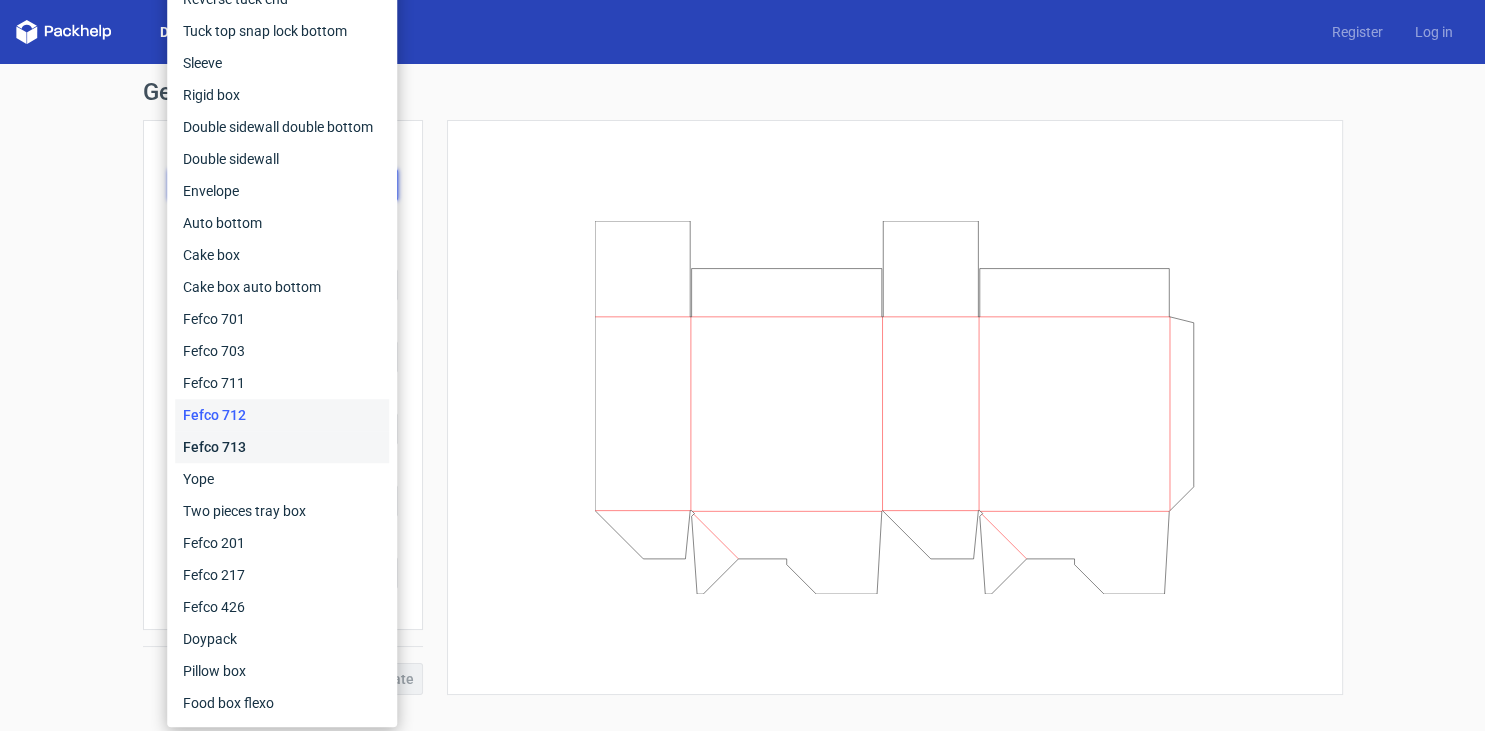 click on "Fefco 713" at bounding box center [282, 447] 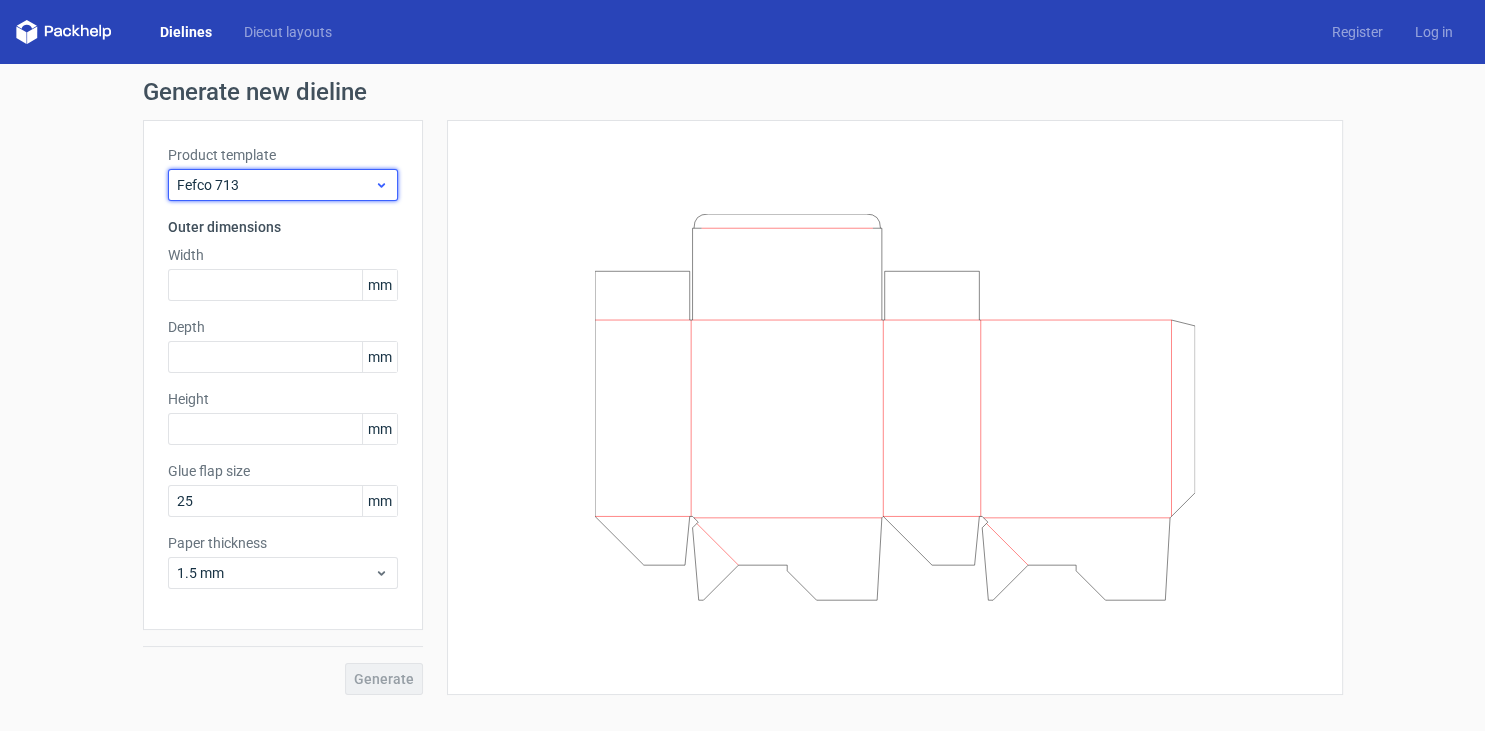 click on "Fefco 713" at bounding box center (275, 185) 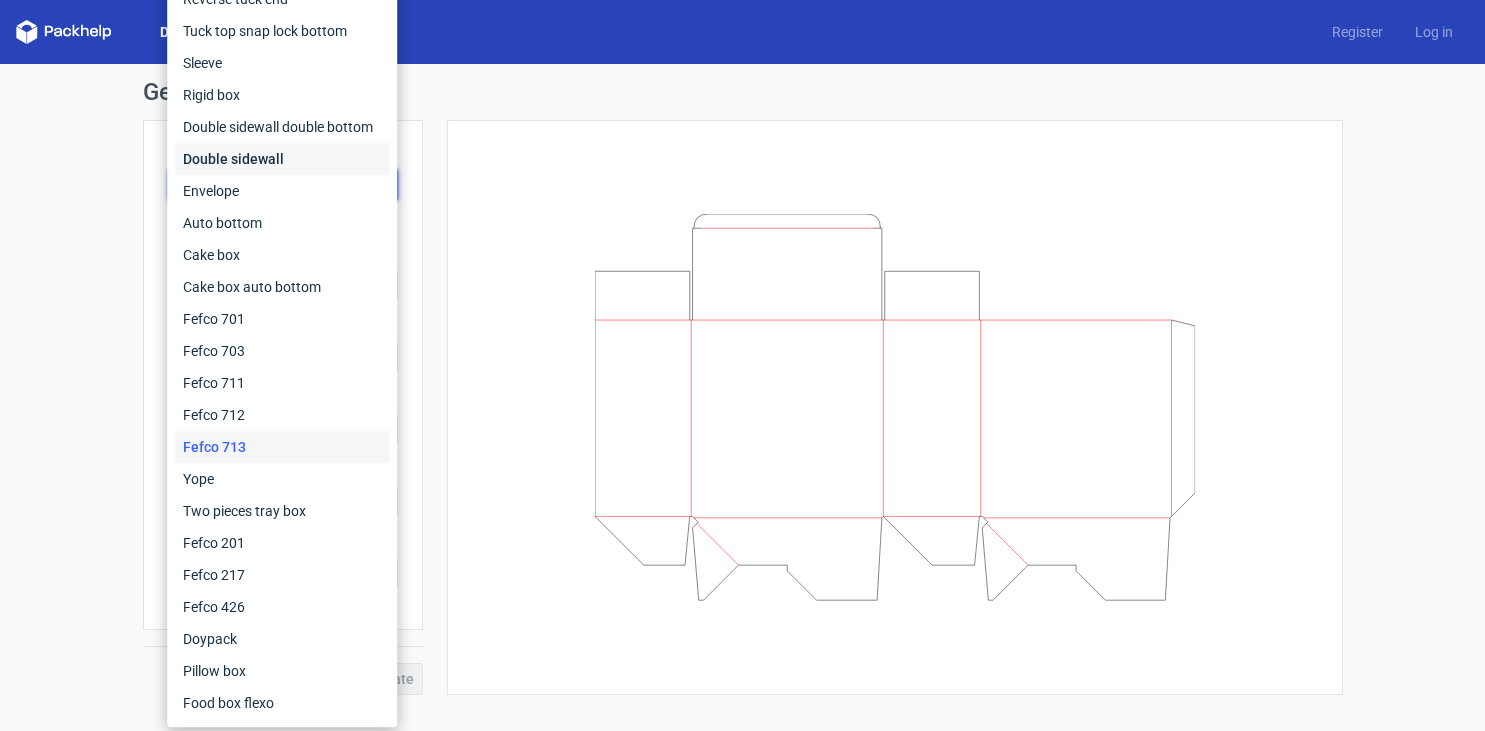 click on "Double sidewall" at bounding box center [282, 159] 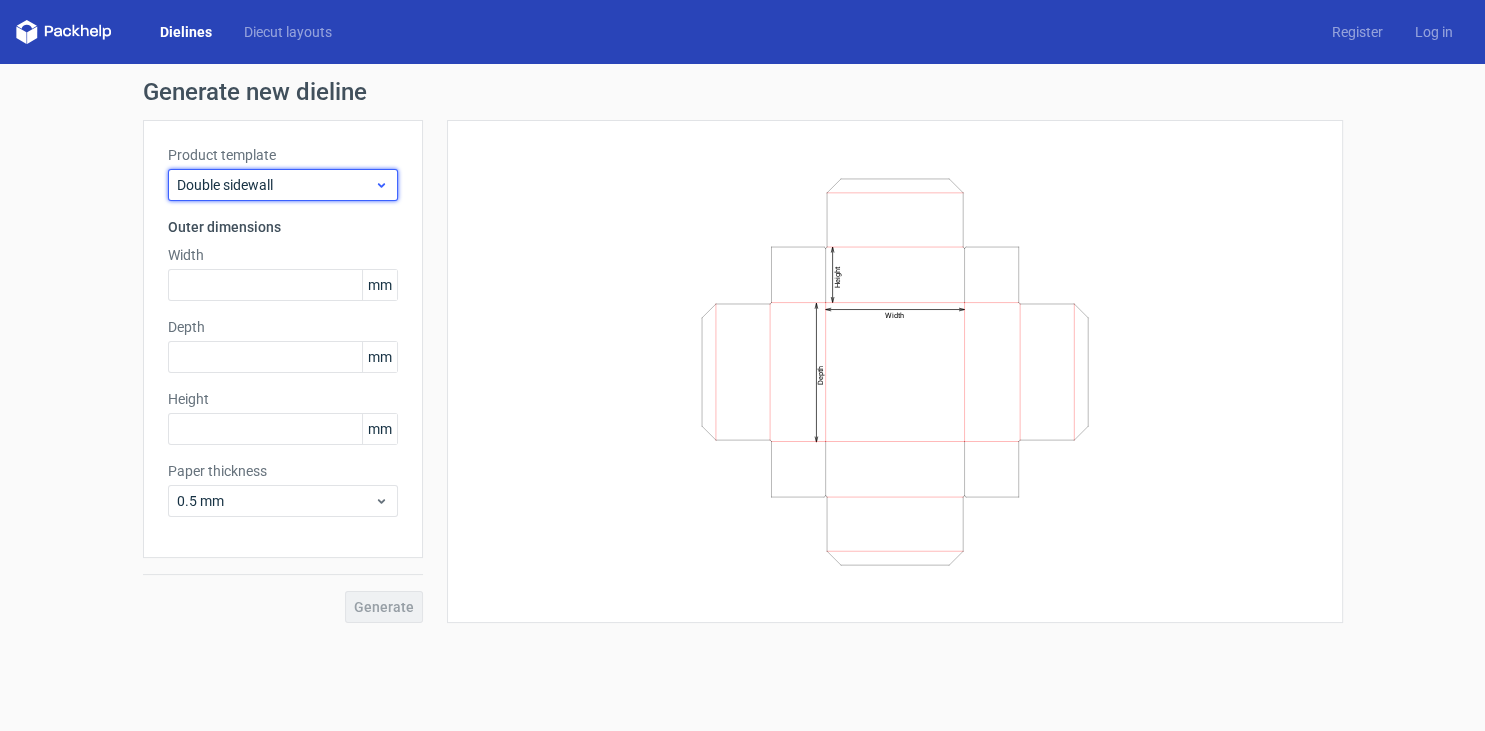 click on "Double sidewall" at bounding box center (275, 185) 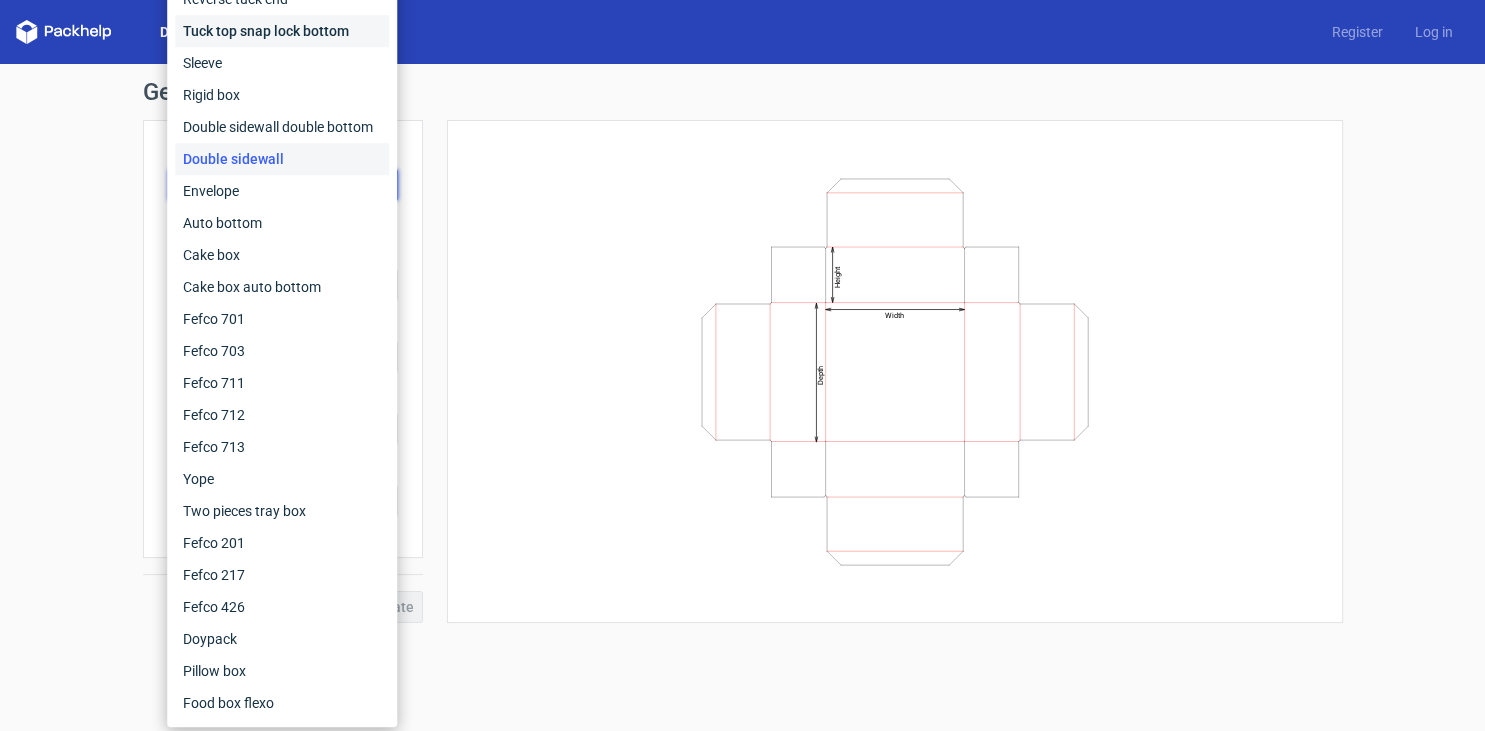 click on "Tuck top snap lock bottom" at bounding box center [282, 31] 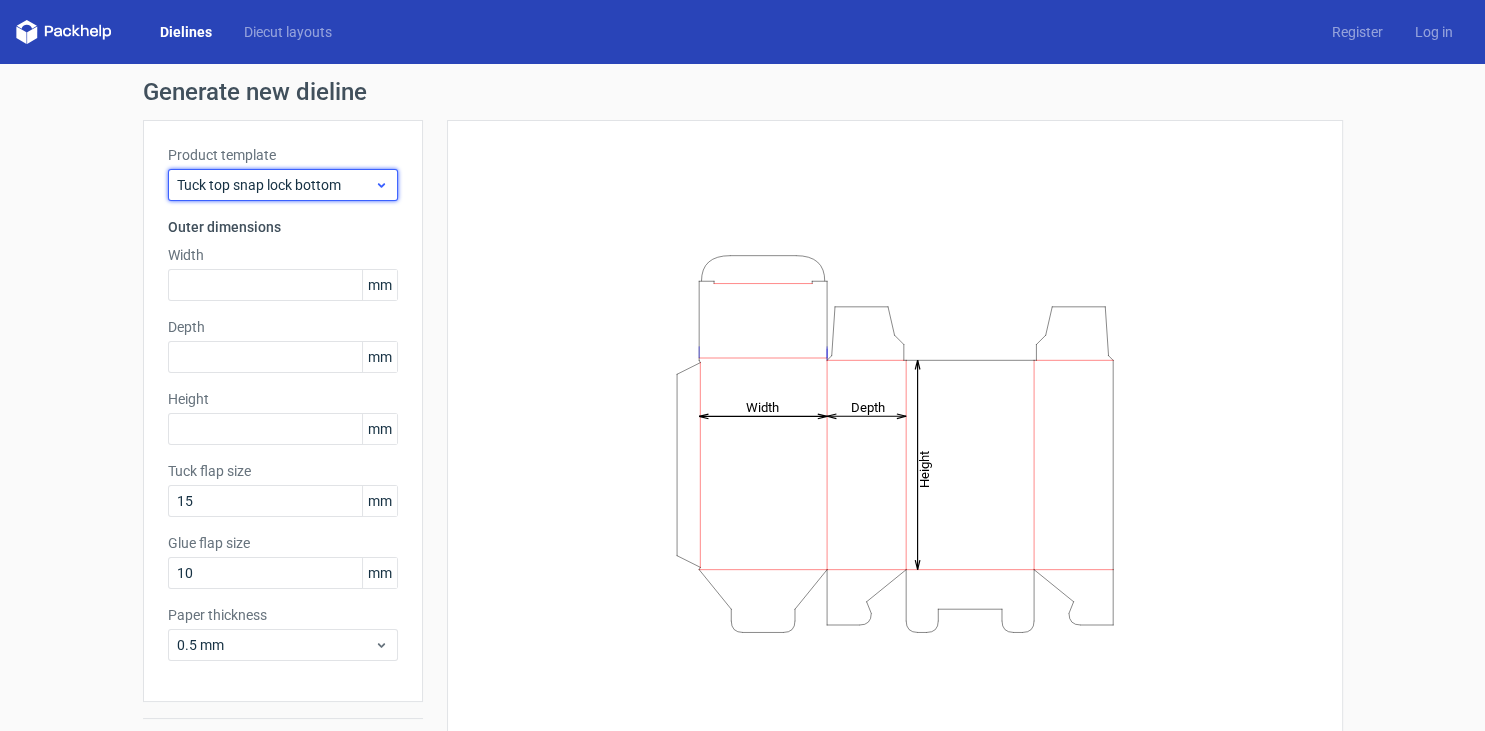 click on "Tuck top snap lock bottom" at bounding box center (275, 185) 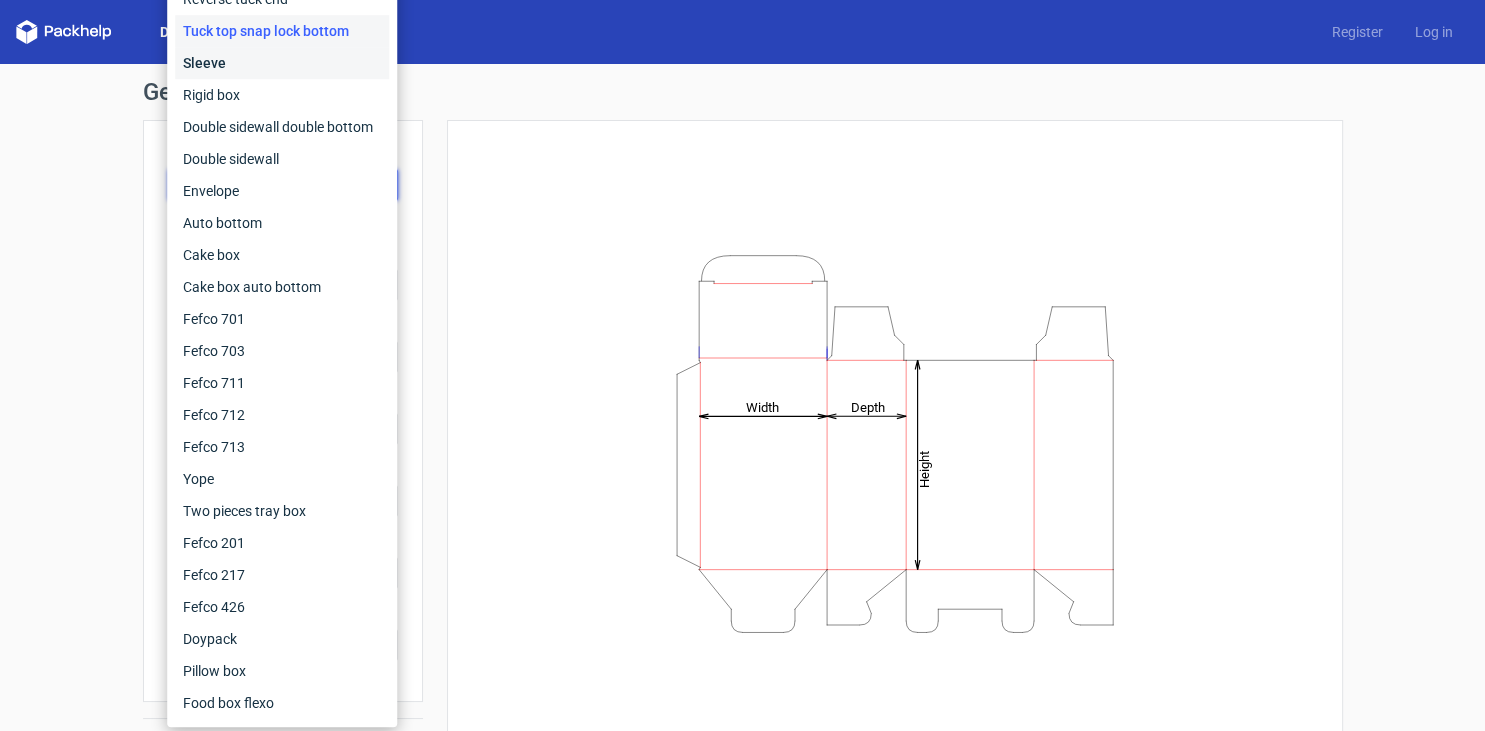 click on "Sleeve" at bounding box center [282, 63] 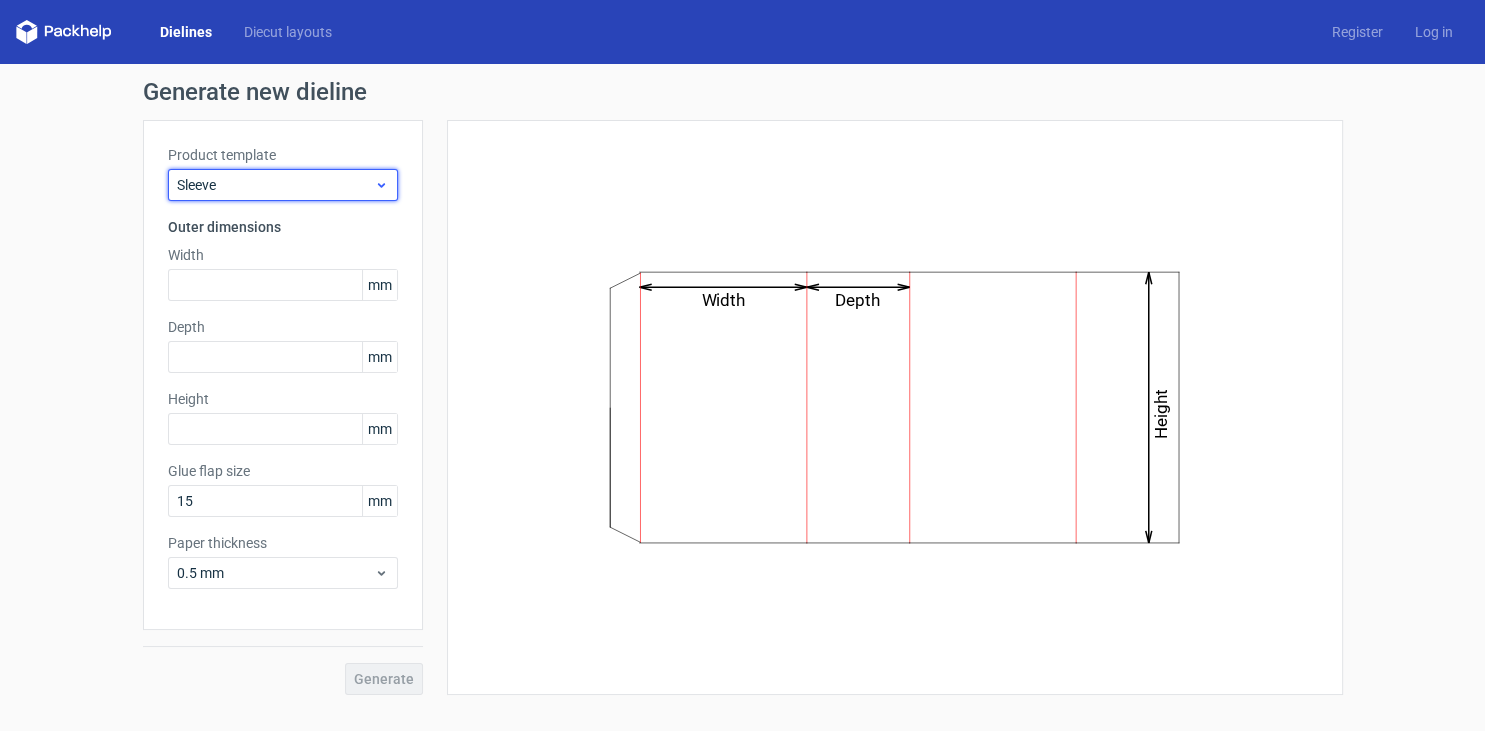 click on "Sleeve" at bounding box center (275, 185) 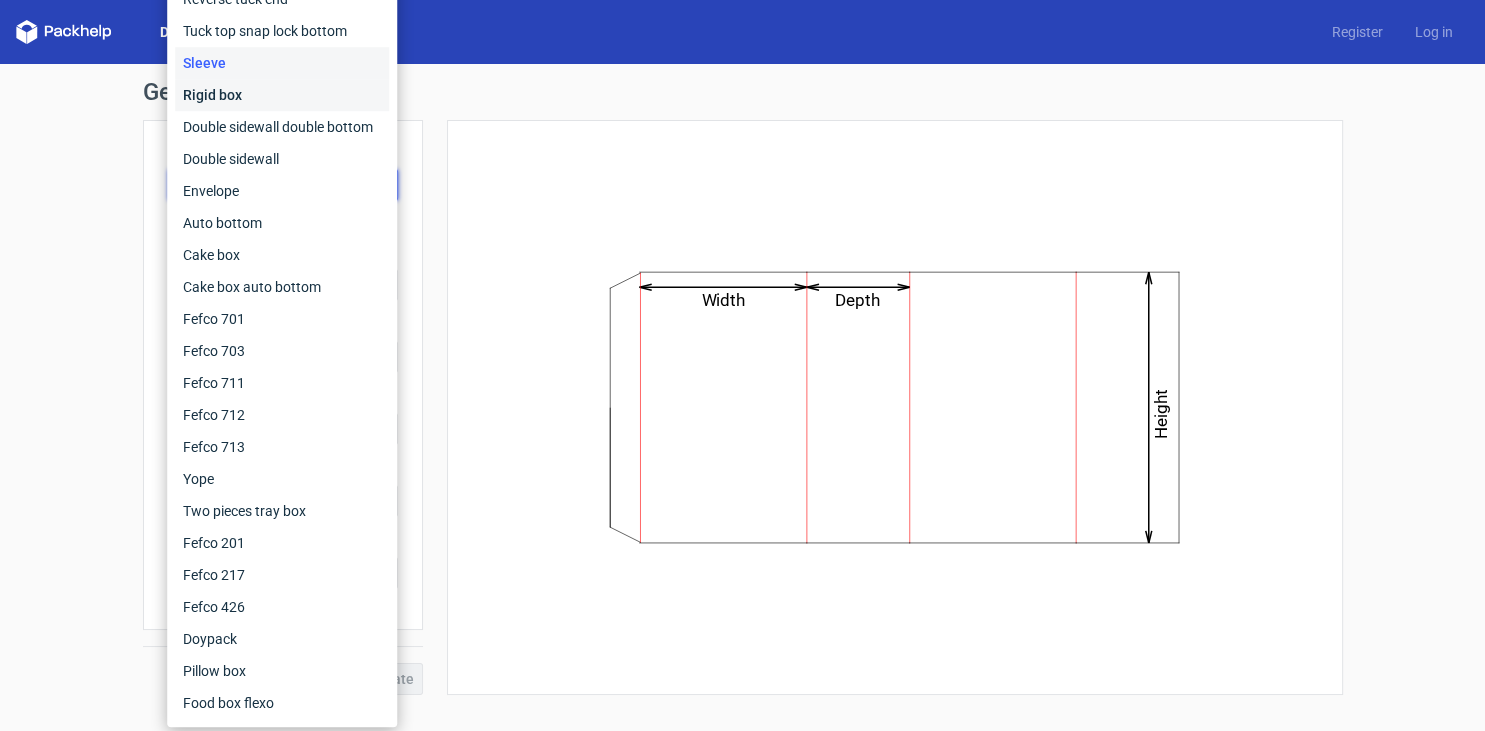 click on "Rigid box" at bounding box center [282, 95] 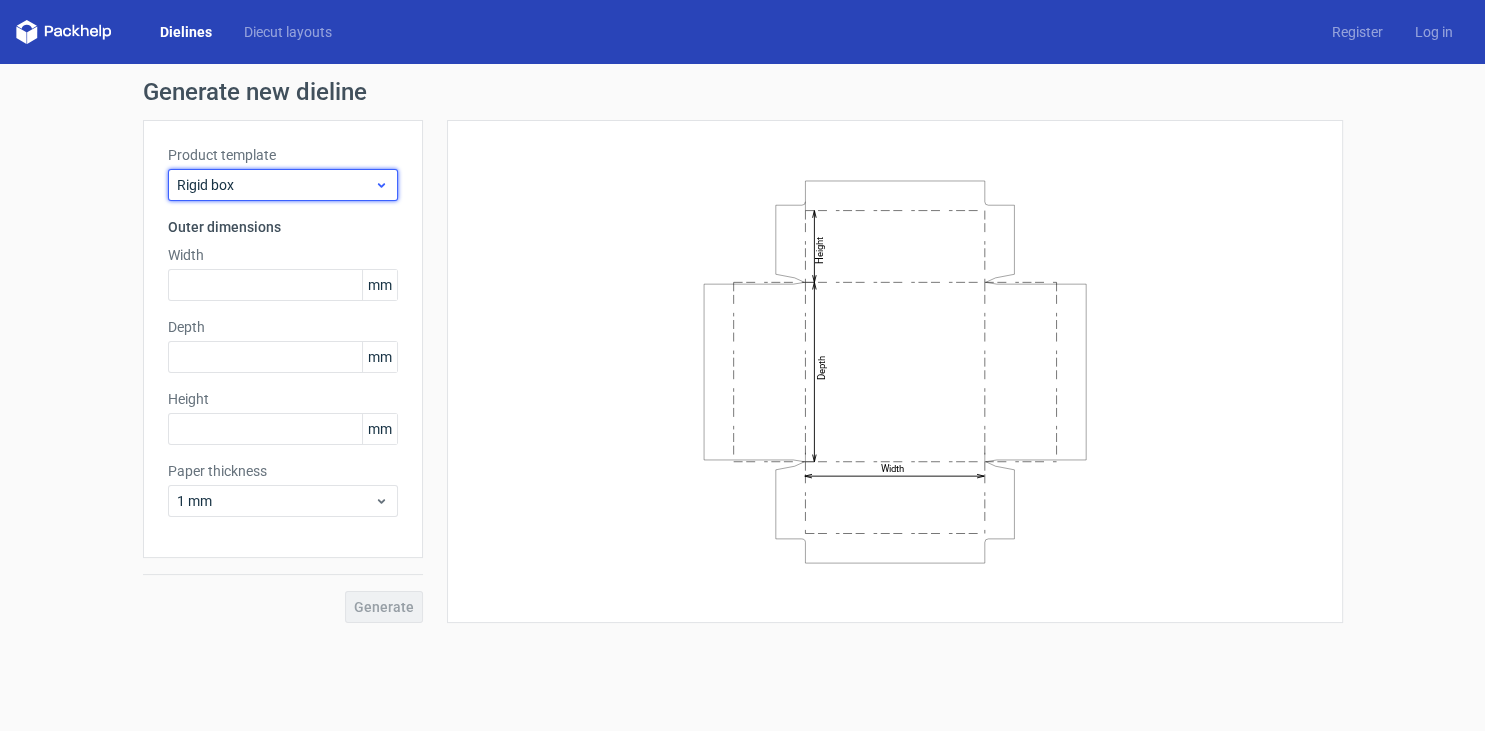 click on "Rigid box" at bounding box center [275, 185] 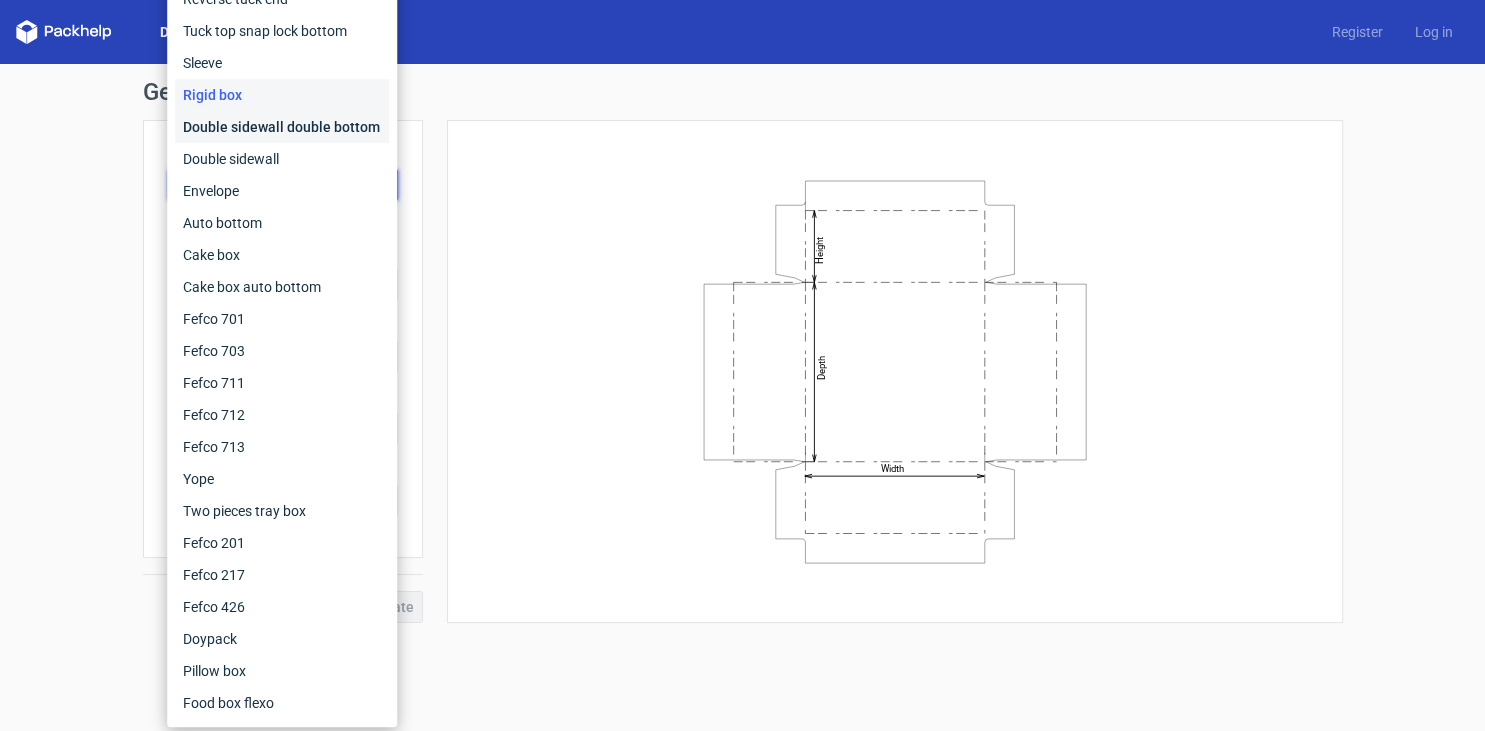 click on "Double sidewall double bottom" at bounding box center (282, 127) 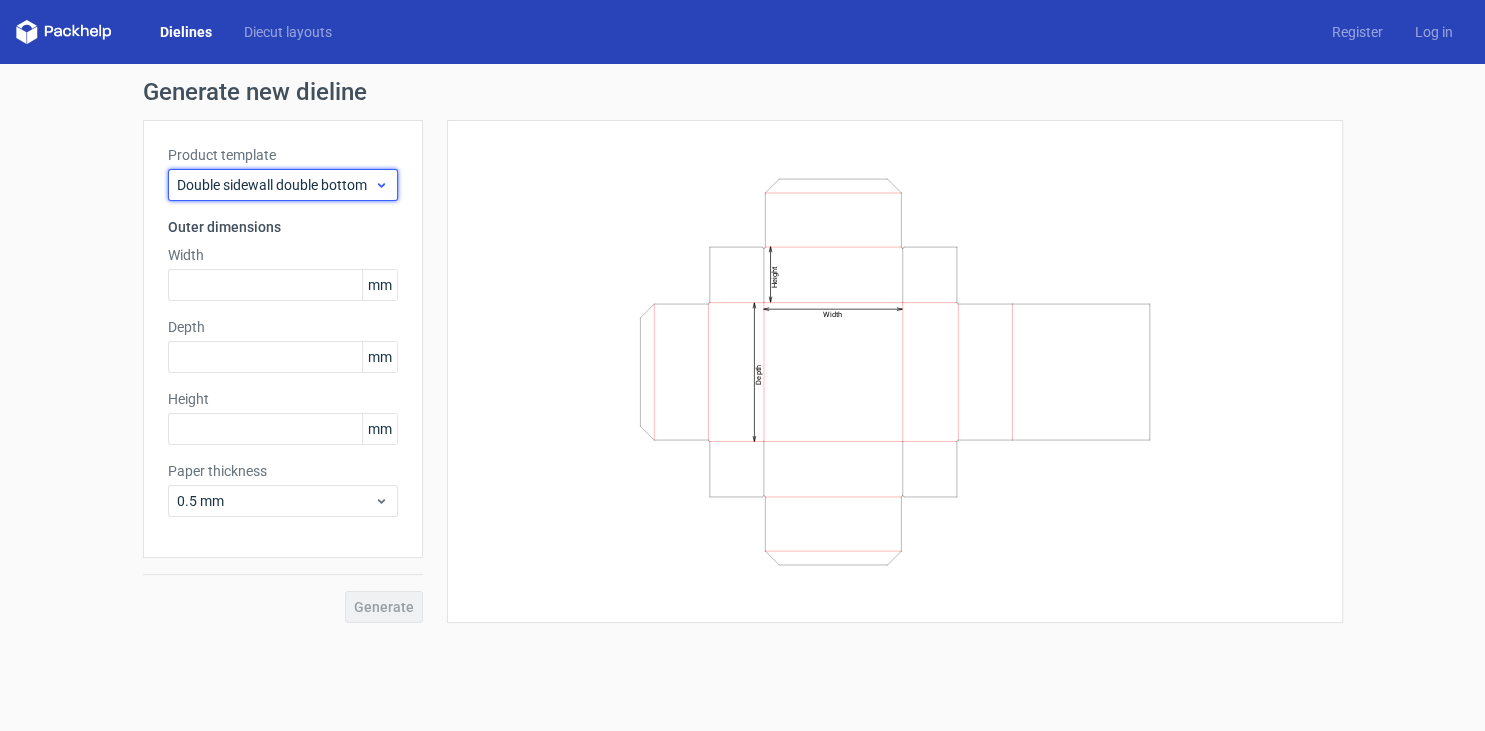 click on "Double sidewall double bottom" at bounding box center [275, 185] 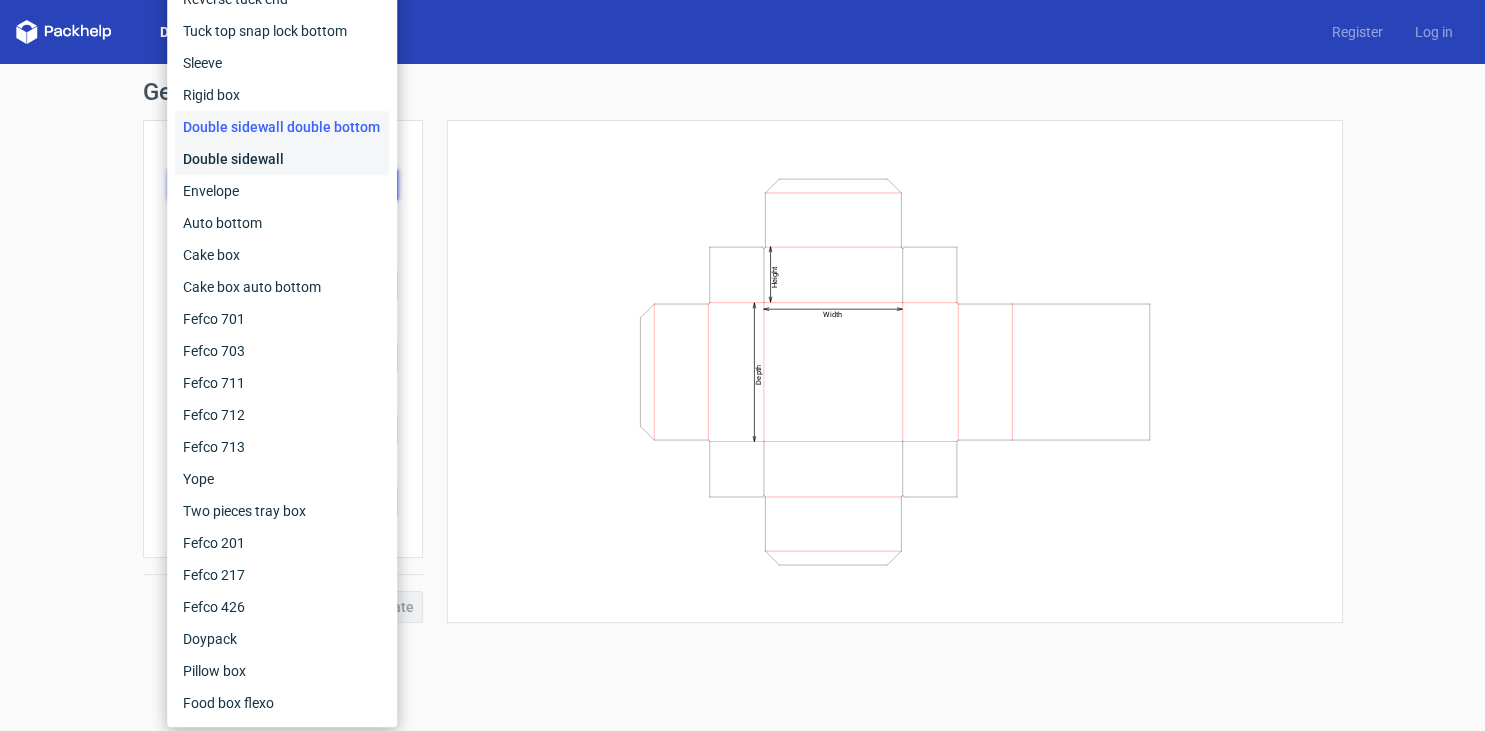 click on "Double sidewall" at bounding box center [282, 159] 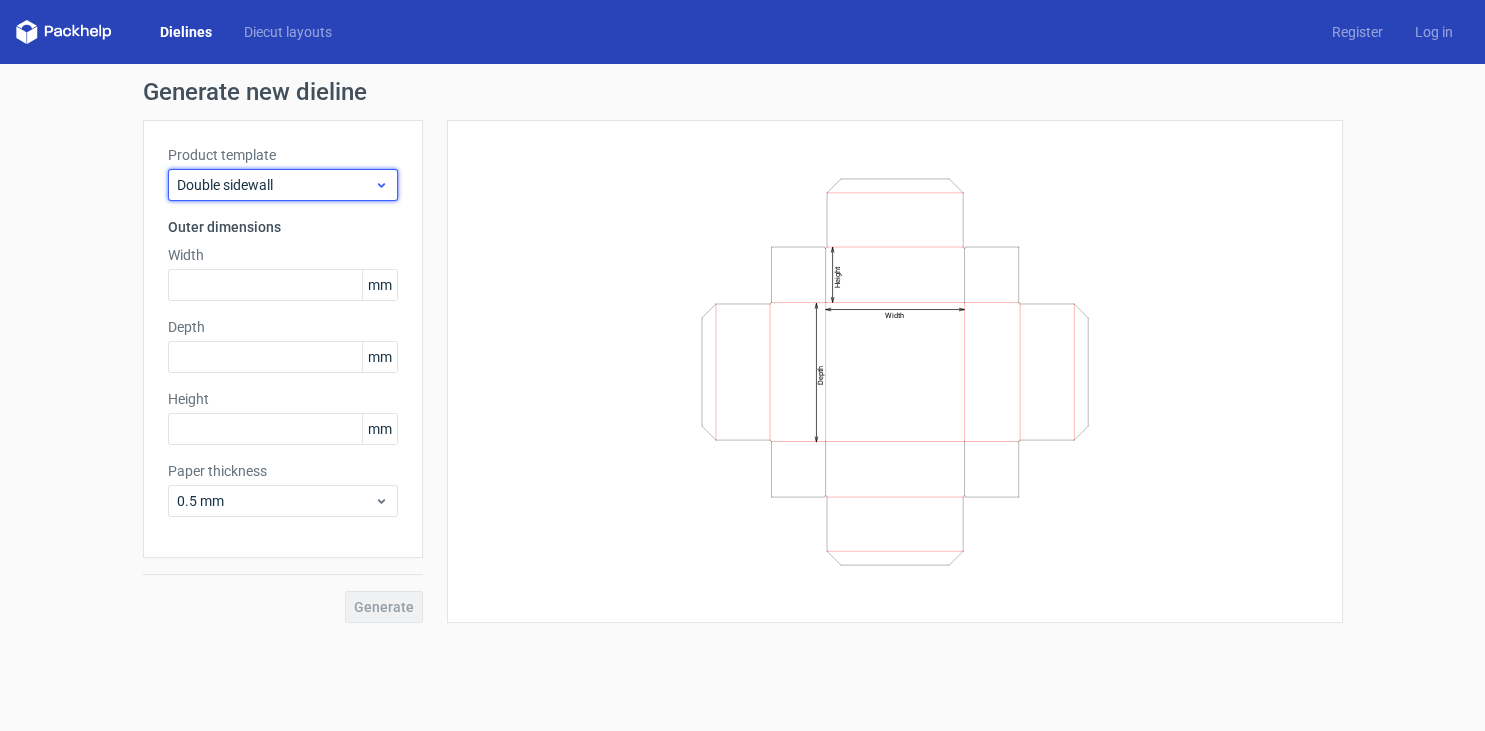 click on "Double sidewall" at bounding box center [275, 185] 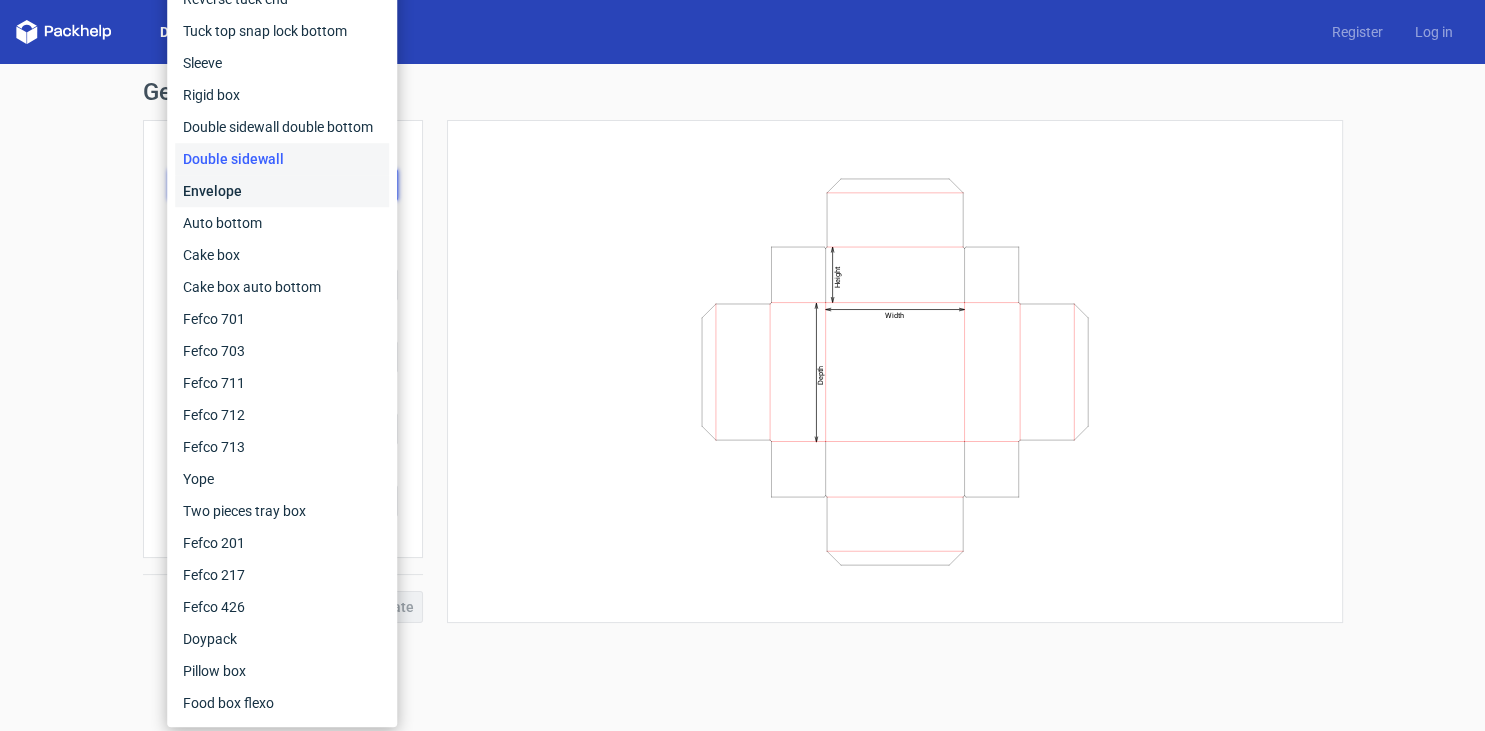 click on "Envelope" at bounding box center (282, 191) 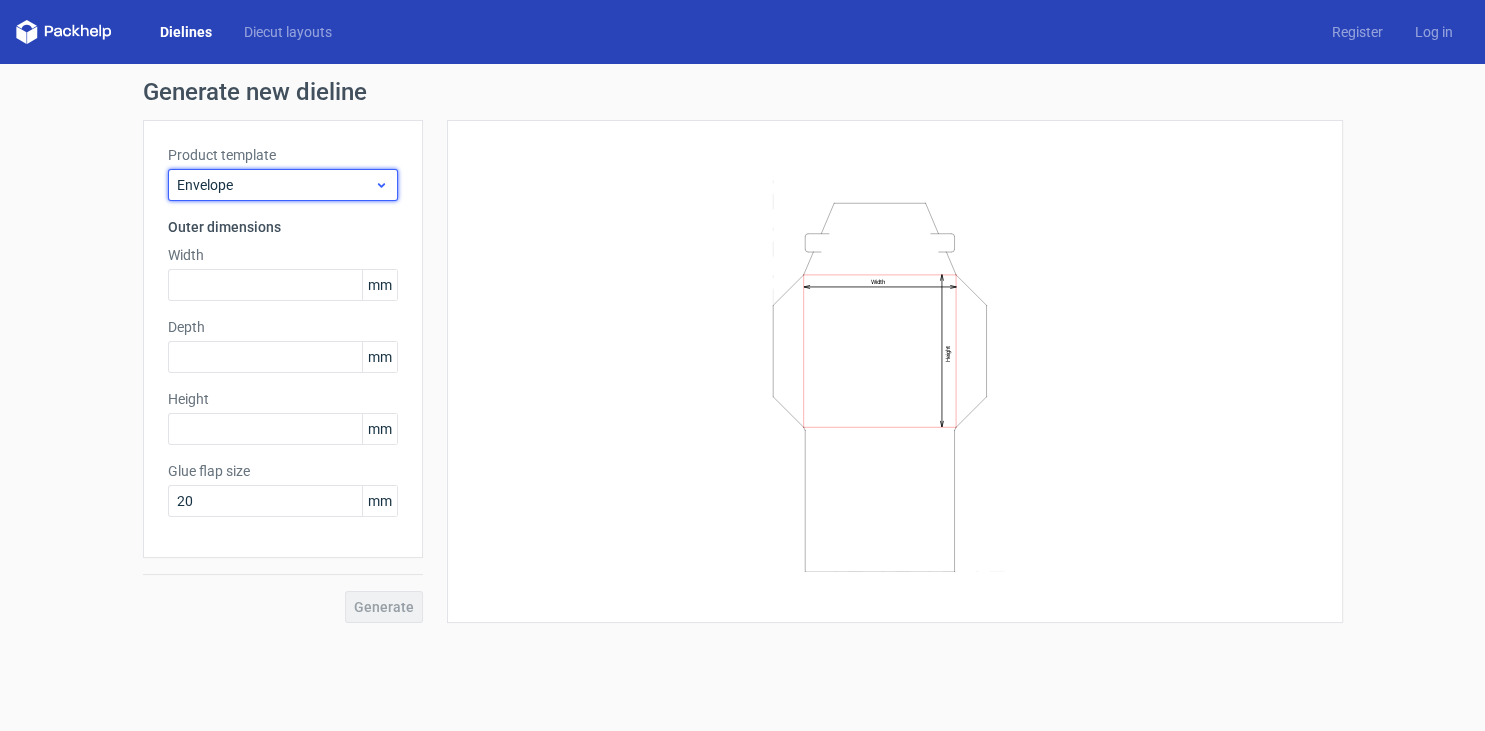 click on "Envelope" at bounding box center (275, 185) 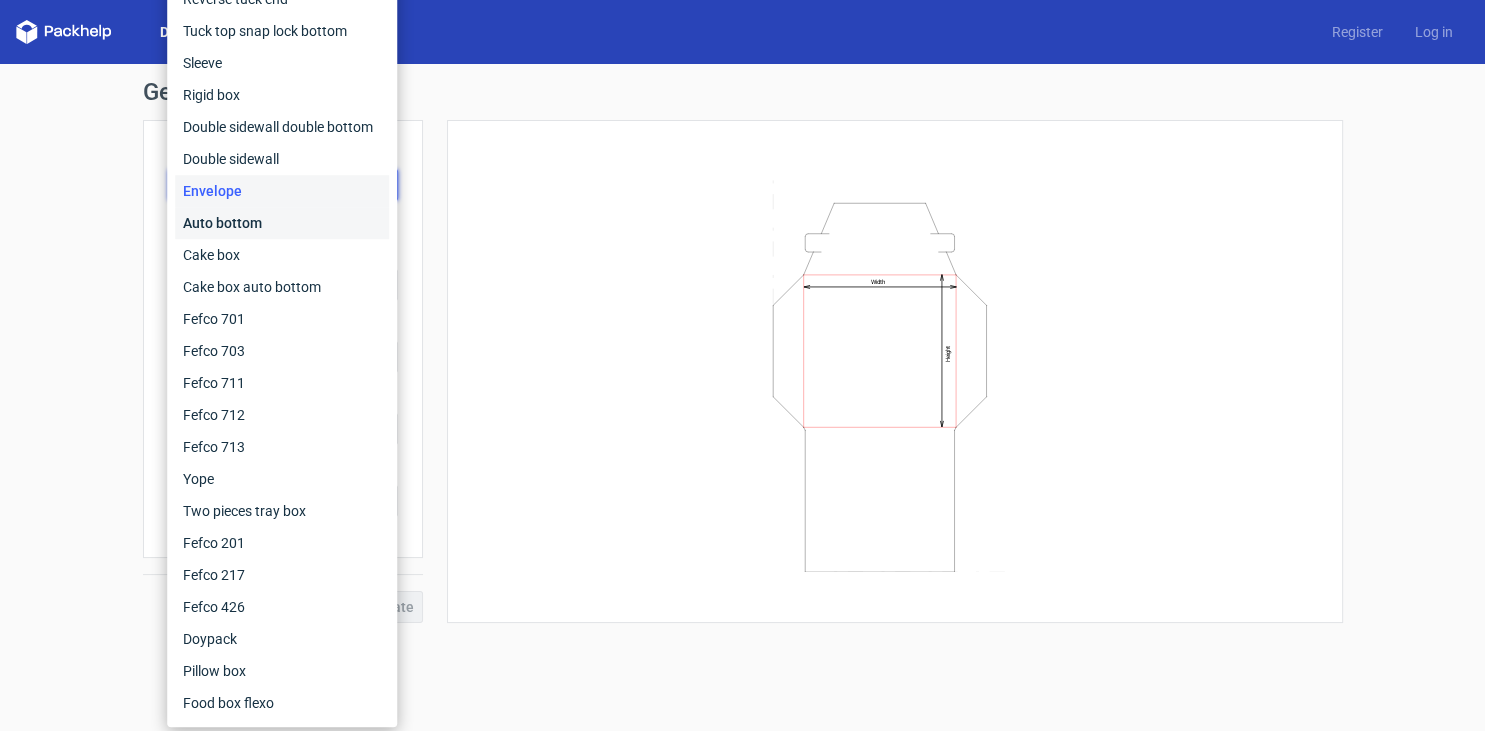 click on "Auto bottom" at bounding box center [282, 223] 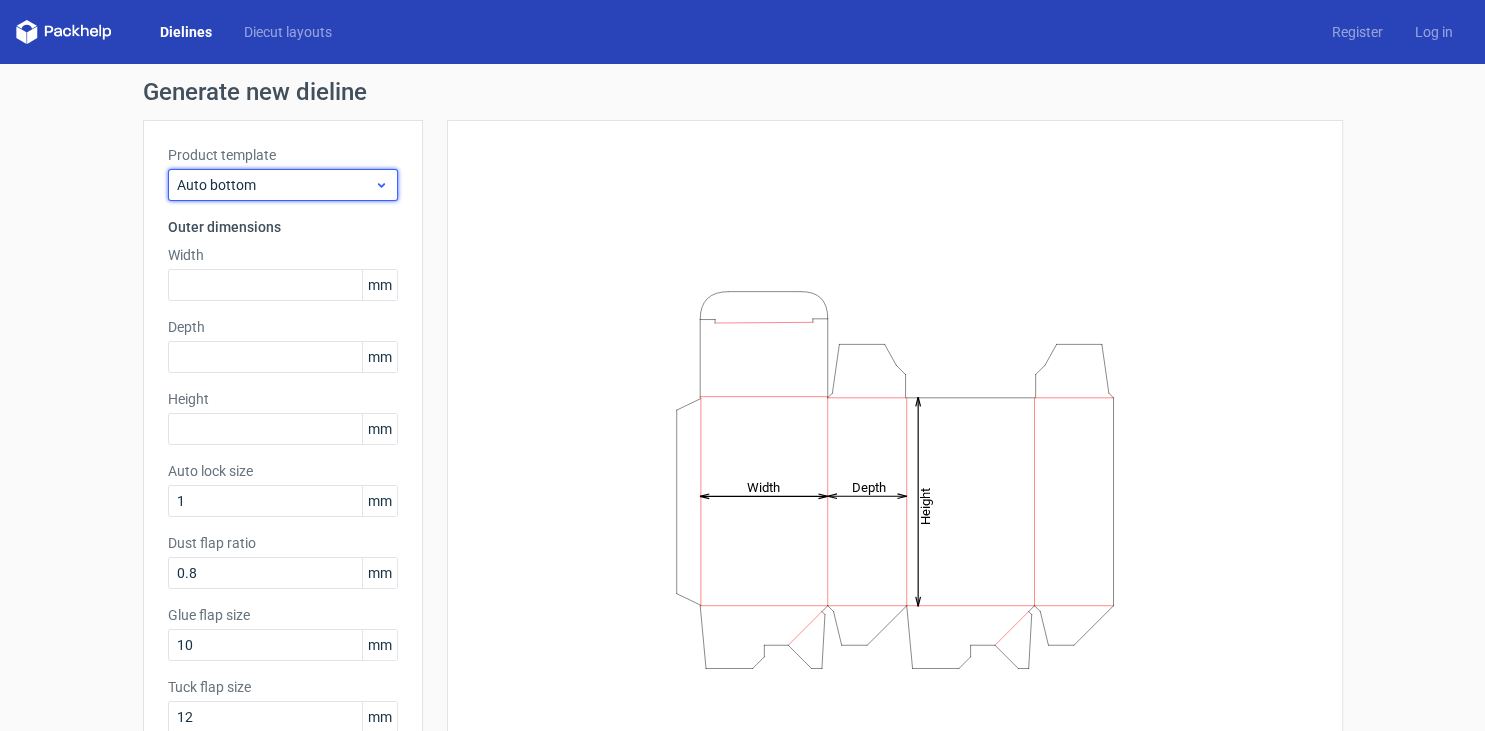 click on "Auto bottom" at bounding box center (275, 185) 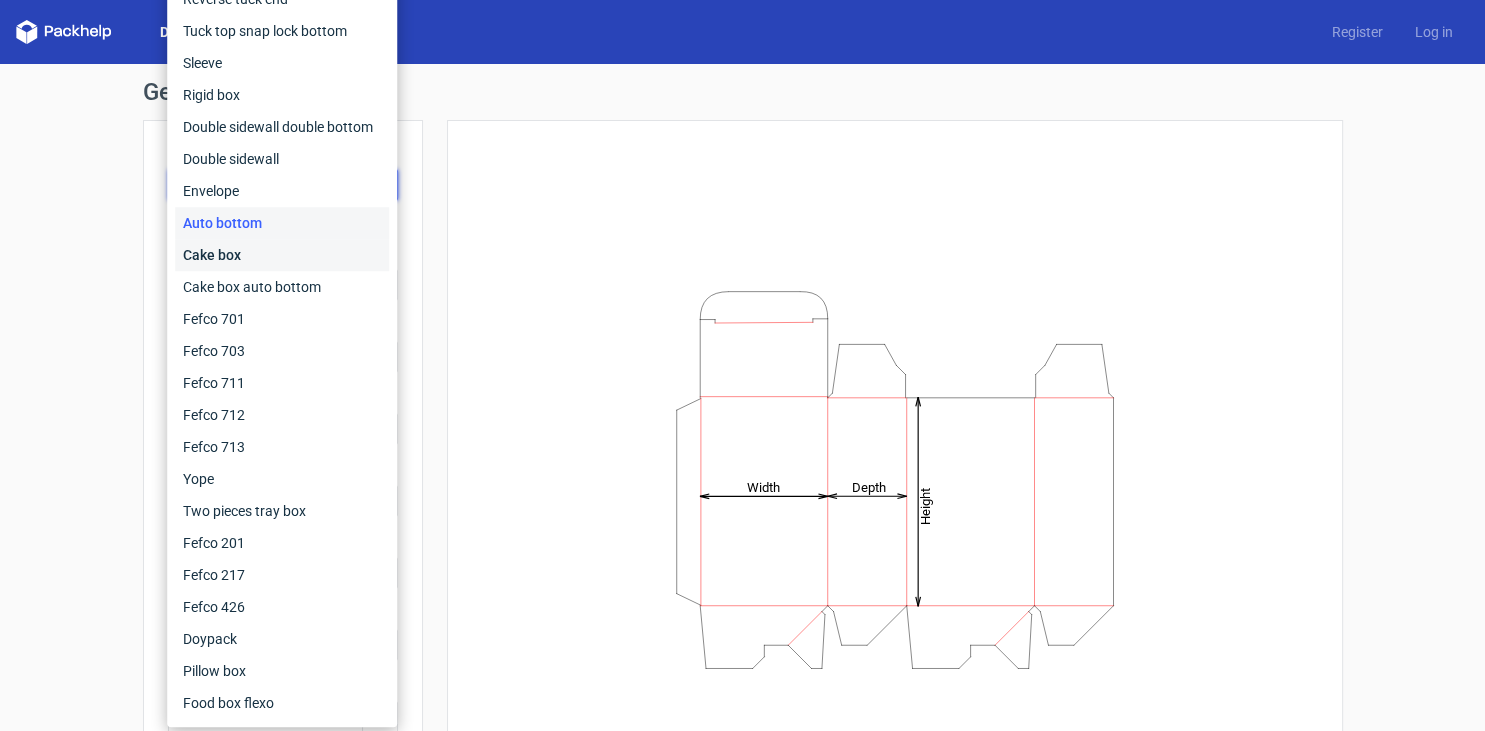 click on "Cake box" at bounding box center [282, 255] 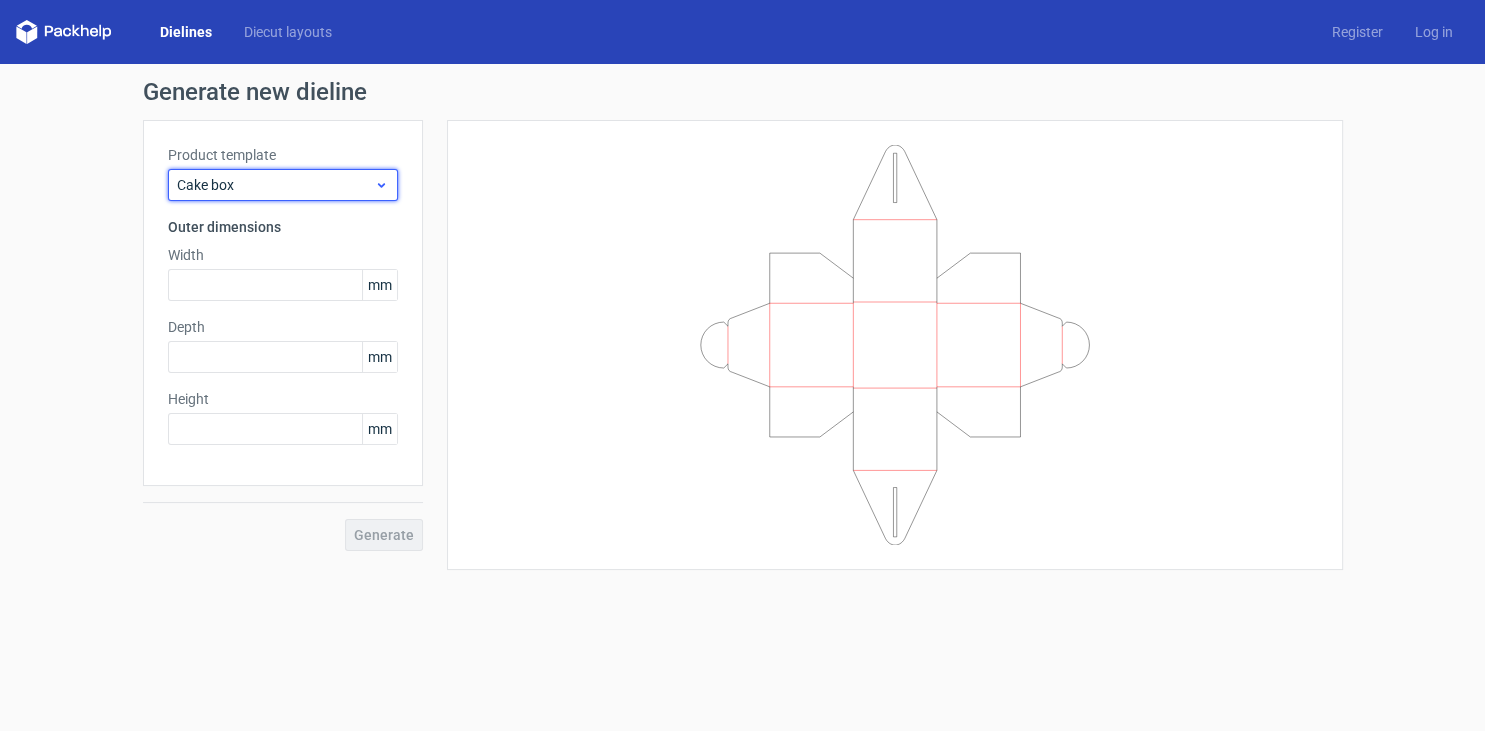click on "Cake box" at bounding box center (275, 185) 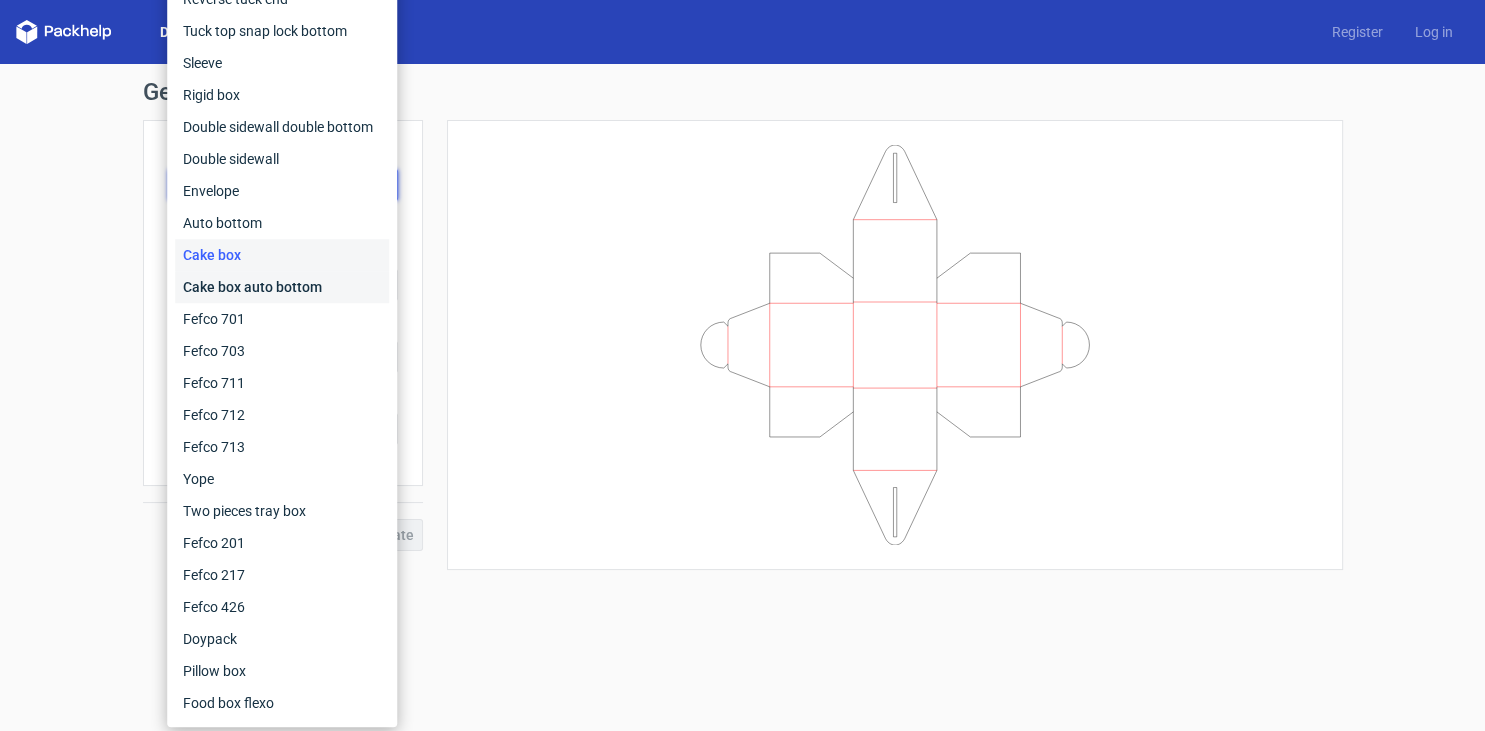 click on "Cake box auto bottom" at bounding box center [282, 287] 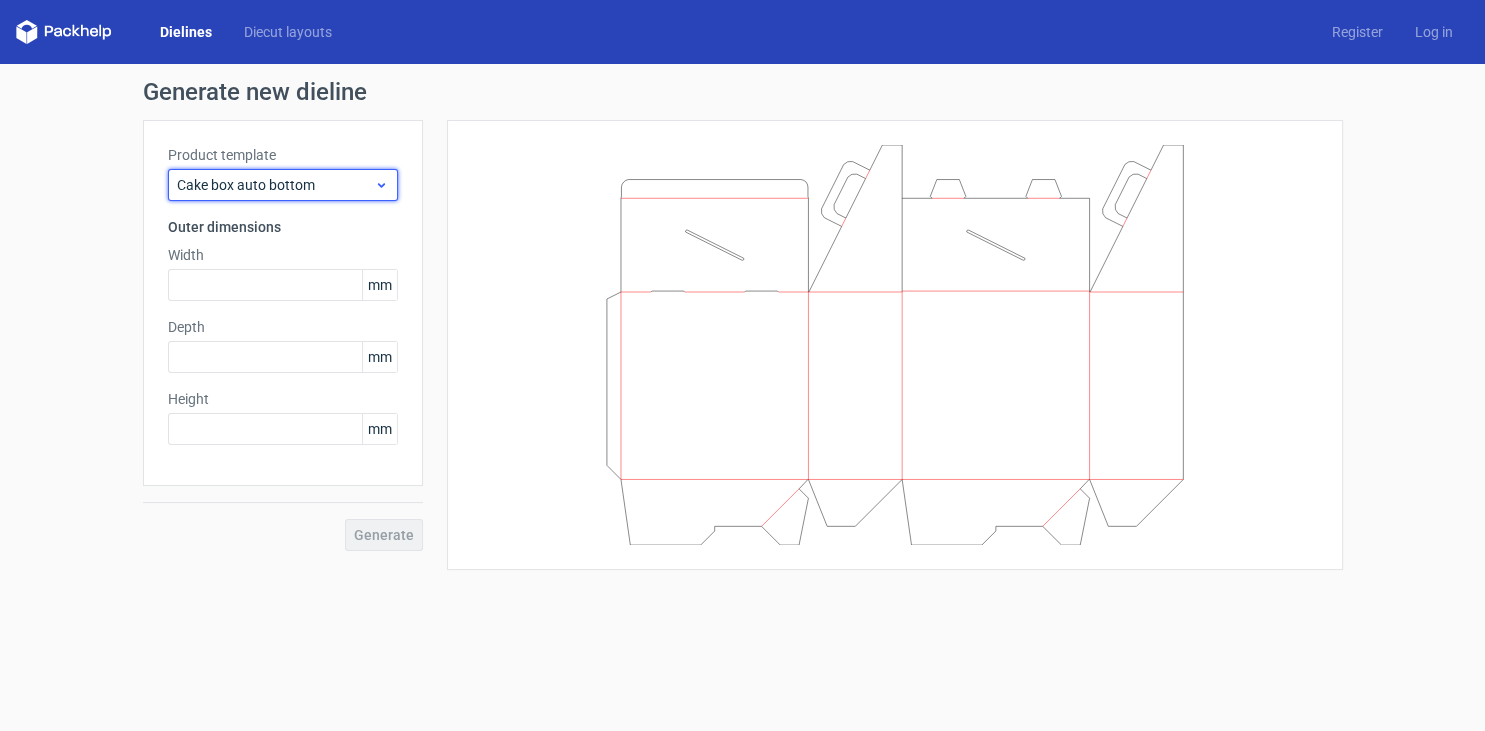 click on "Cake box auto bottom" at bounding box center (275, 185) 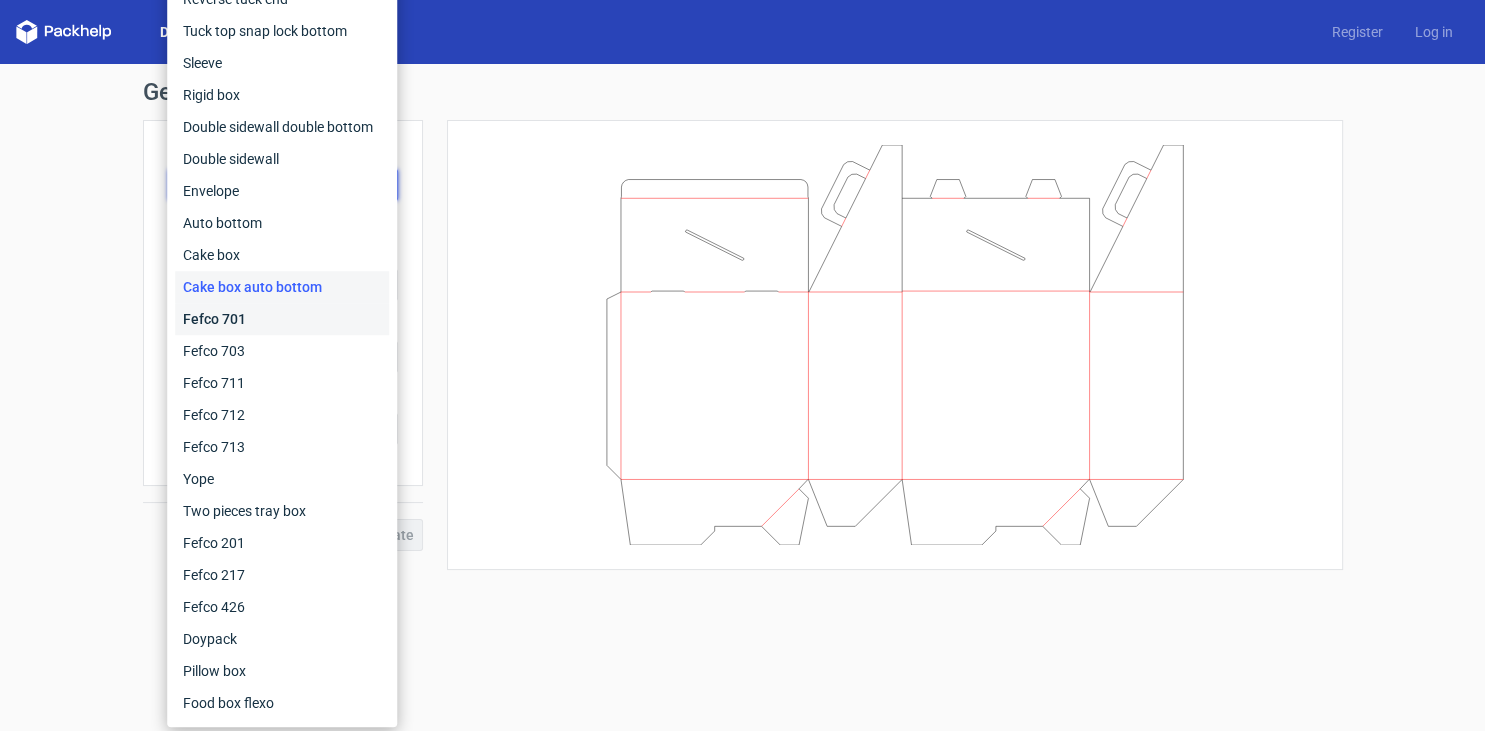 click on "Fefco 701" at bounding box center (282, 319) 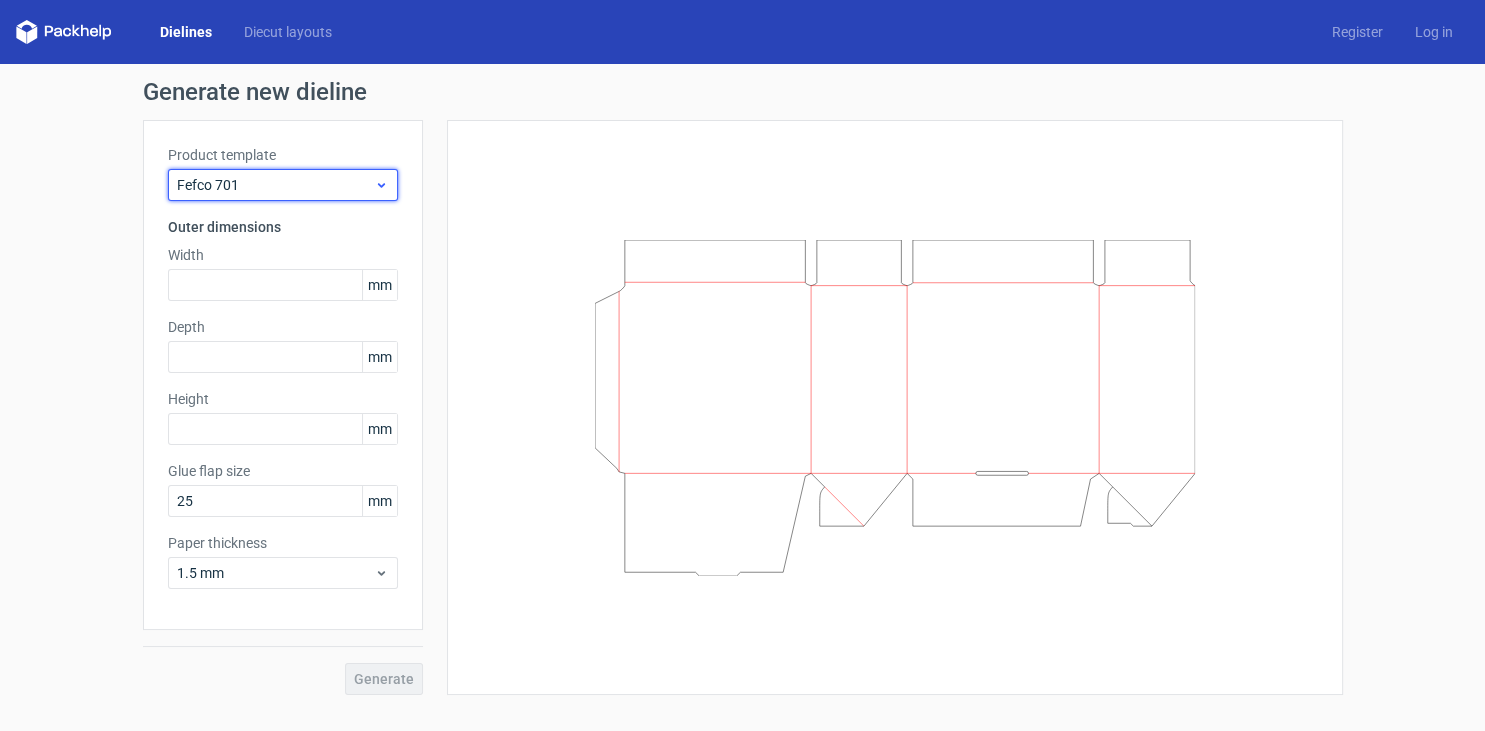click on "Fefco 701" at bounding box center [275, 185] 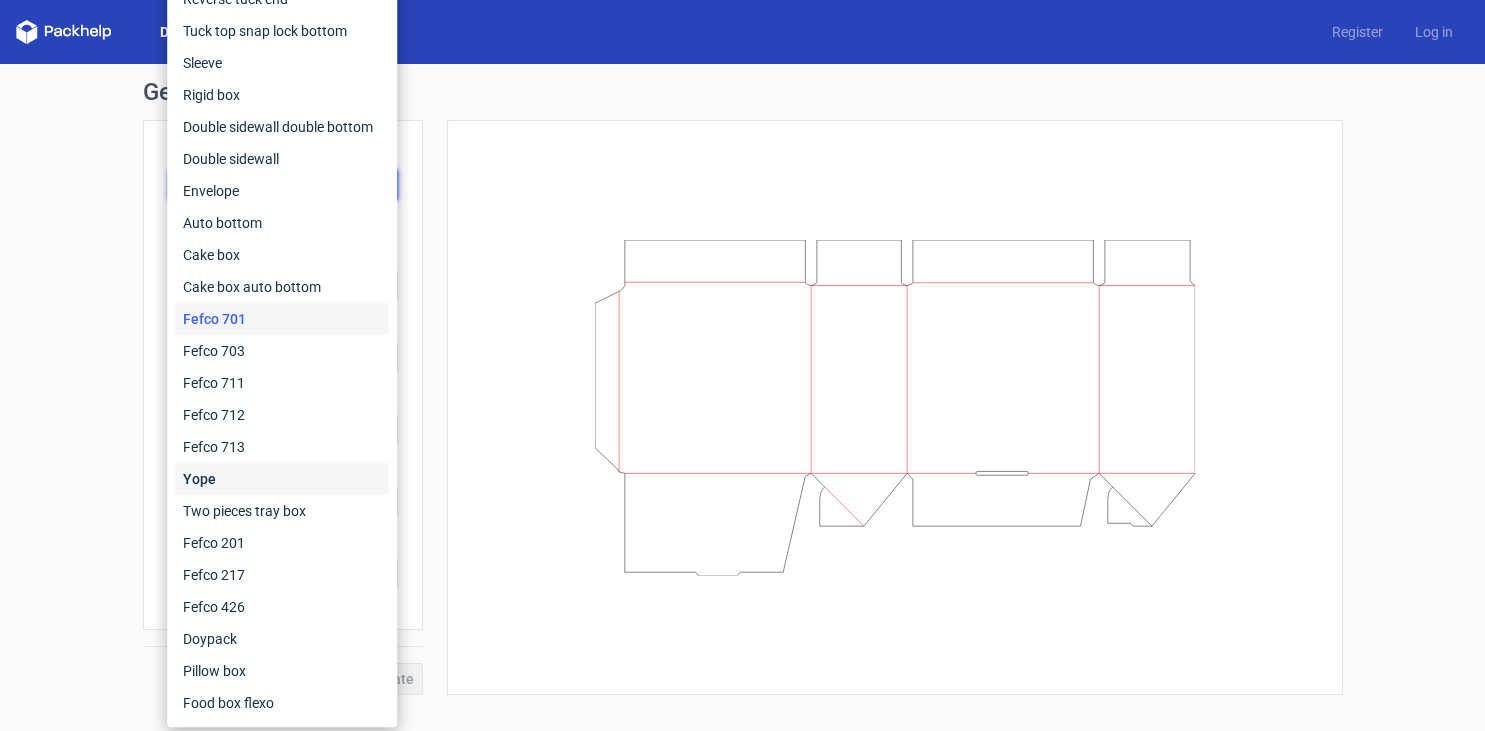 click on "Yope" at bounding box center (282, 479) 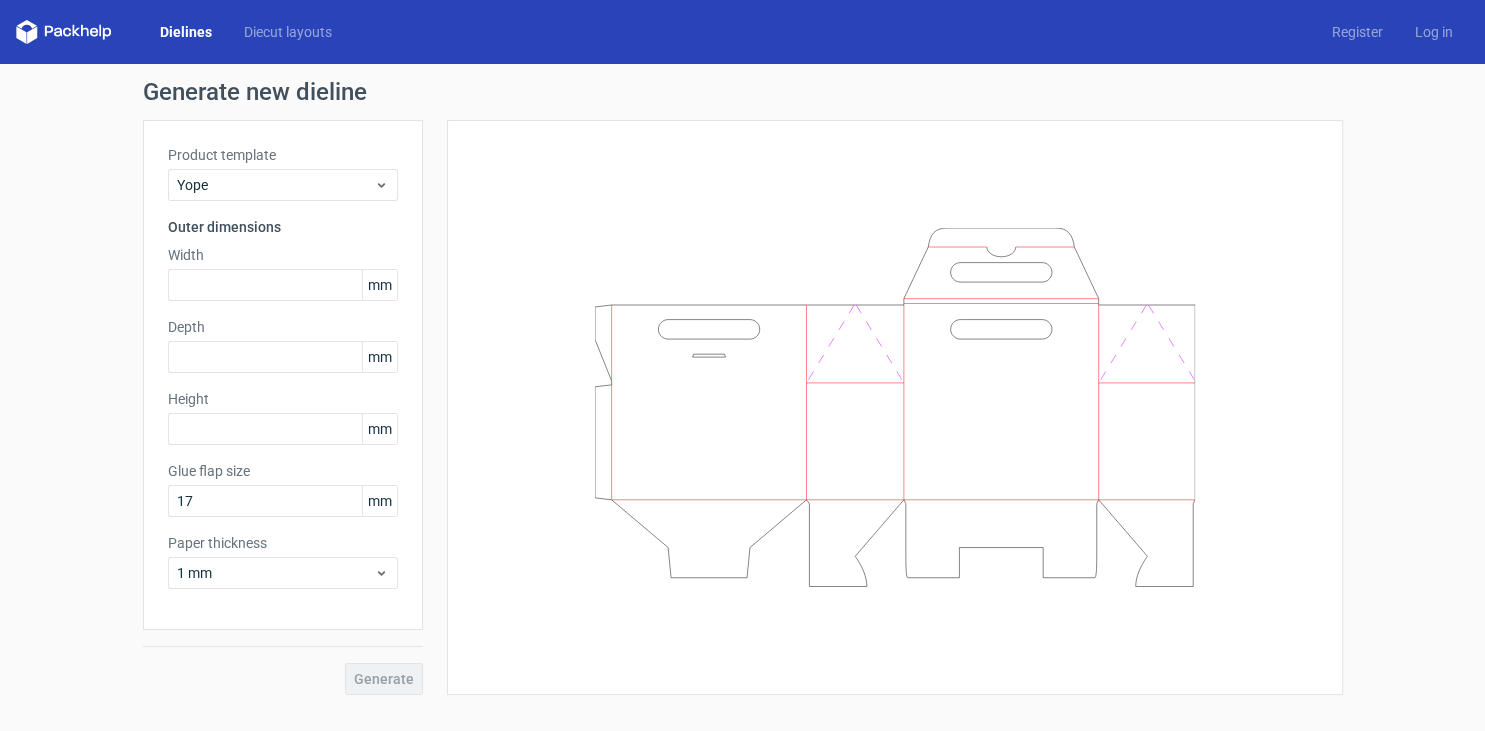 click on "Product template Yope Outer dimensions Width mm Depth mm Height mm Glue flap size 17 mm Paper thickness 1 mm" at bounding box center [283, 375] 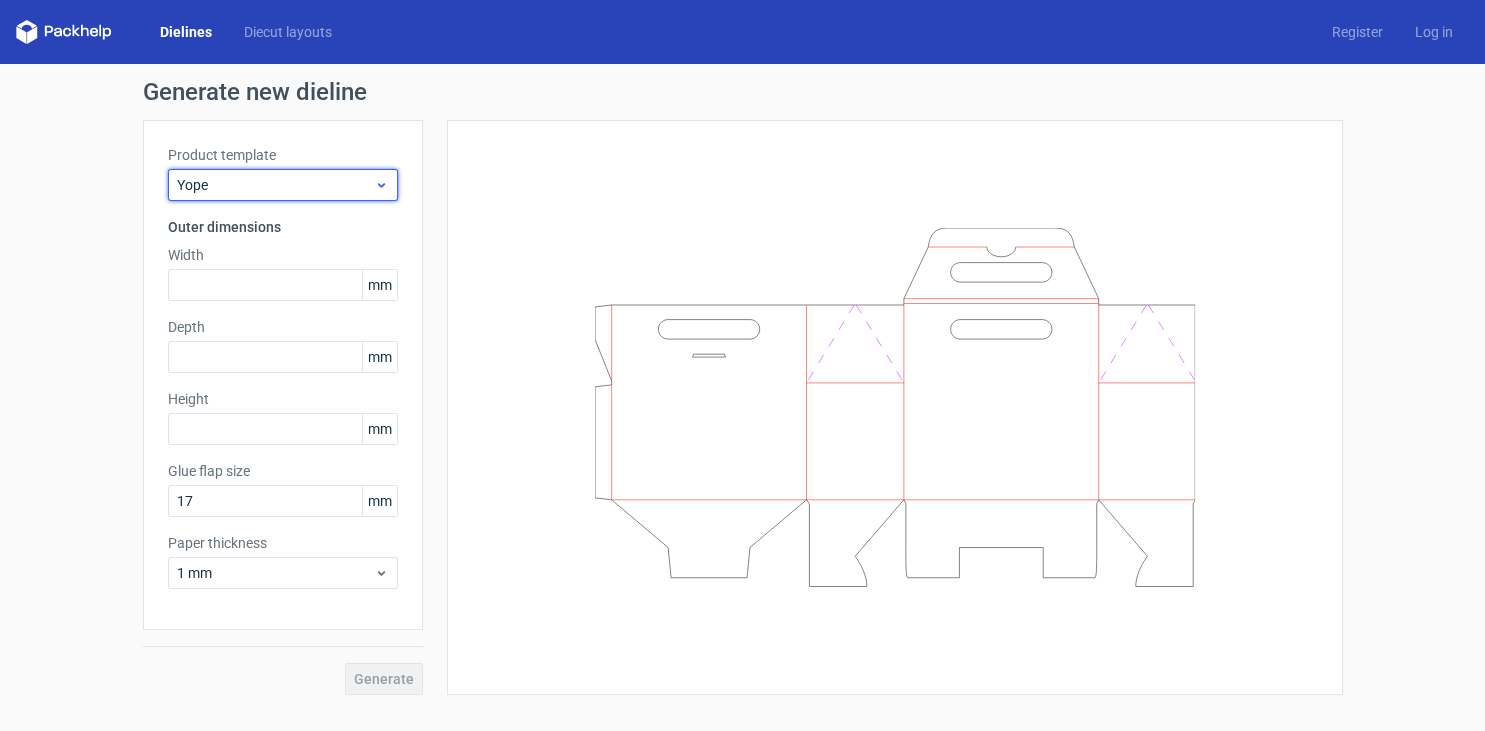 click on "Yope" at bounding box center (275, 185) 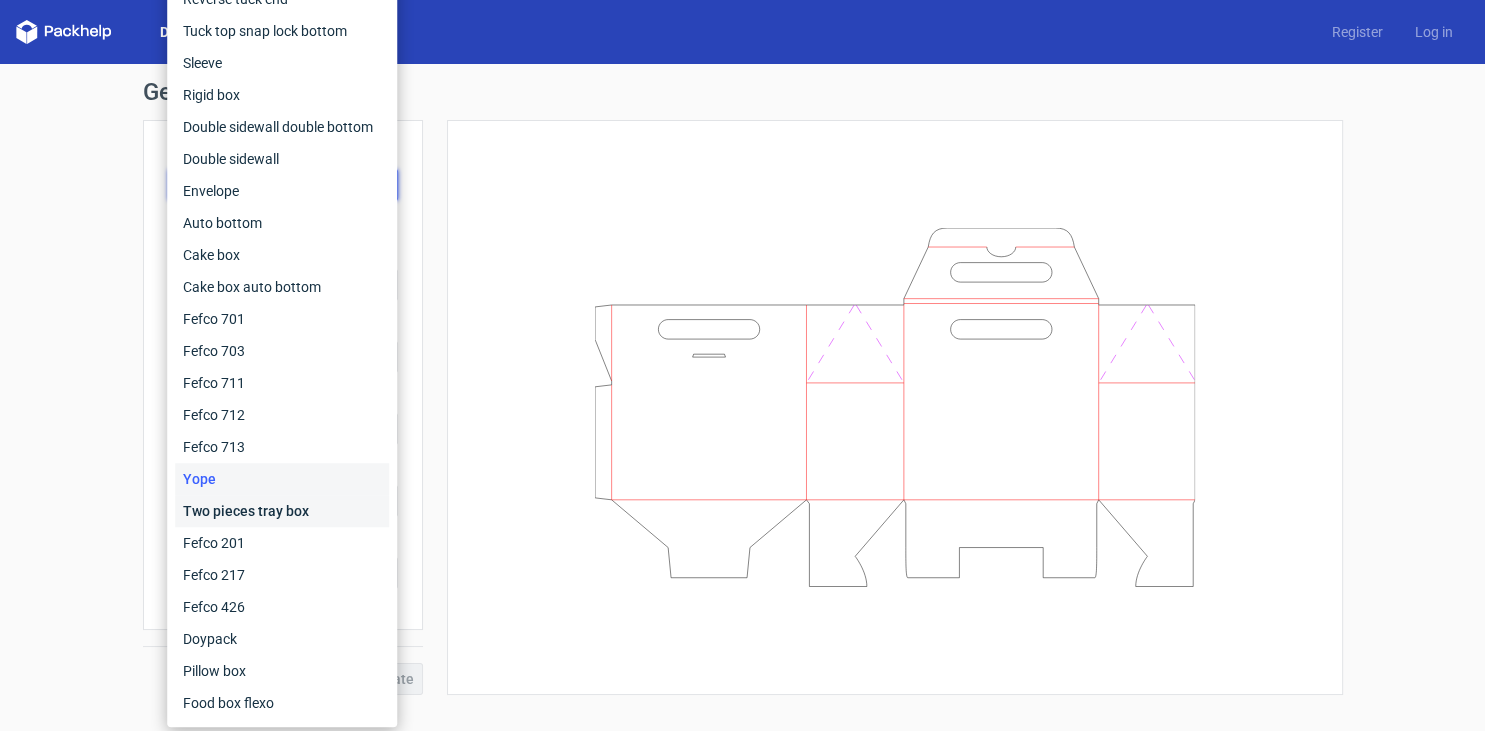 click on "Two pieces tray box" at bounding box center [282, 511] 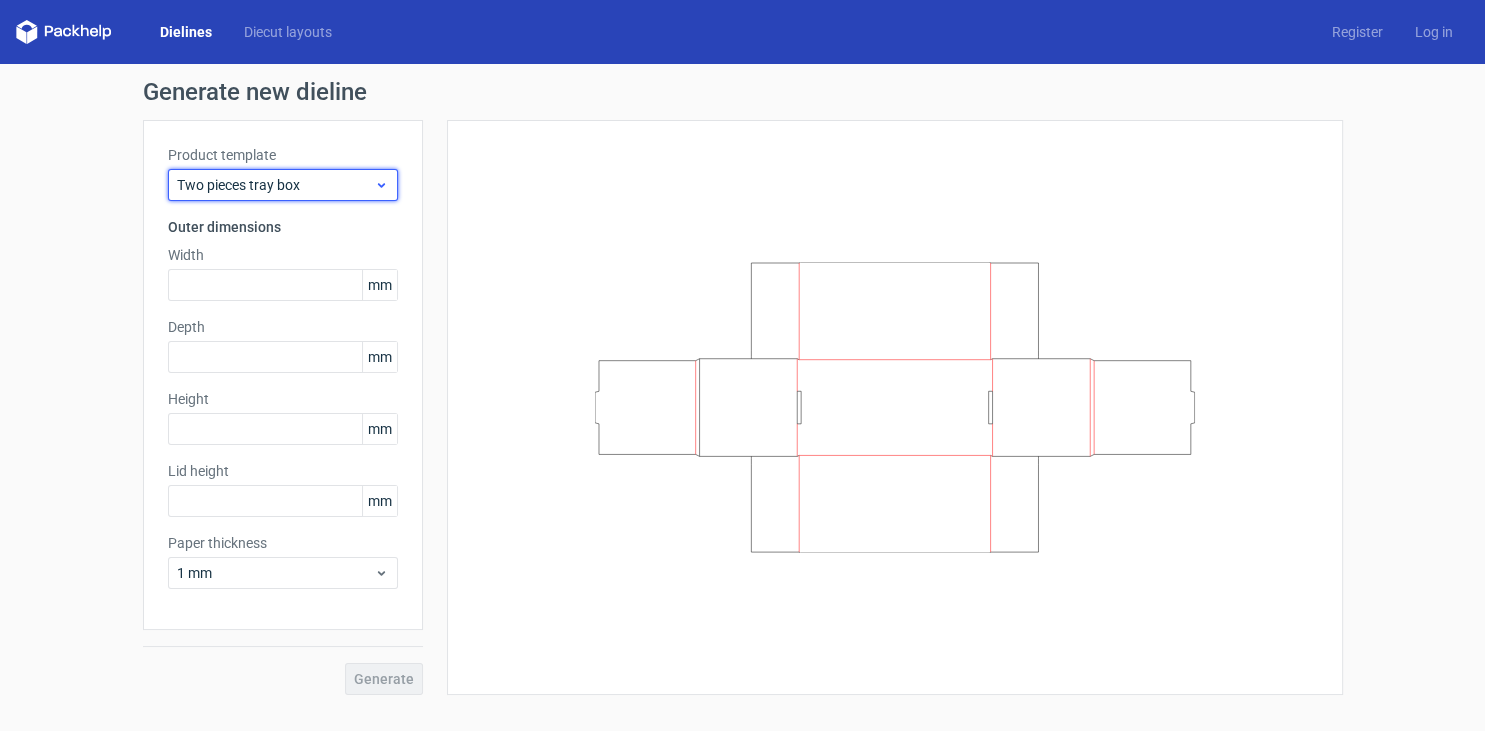 click on "Two pieces tray box" at bounding box center [275, 185] 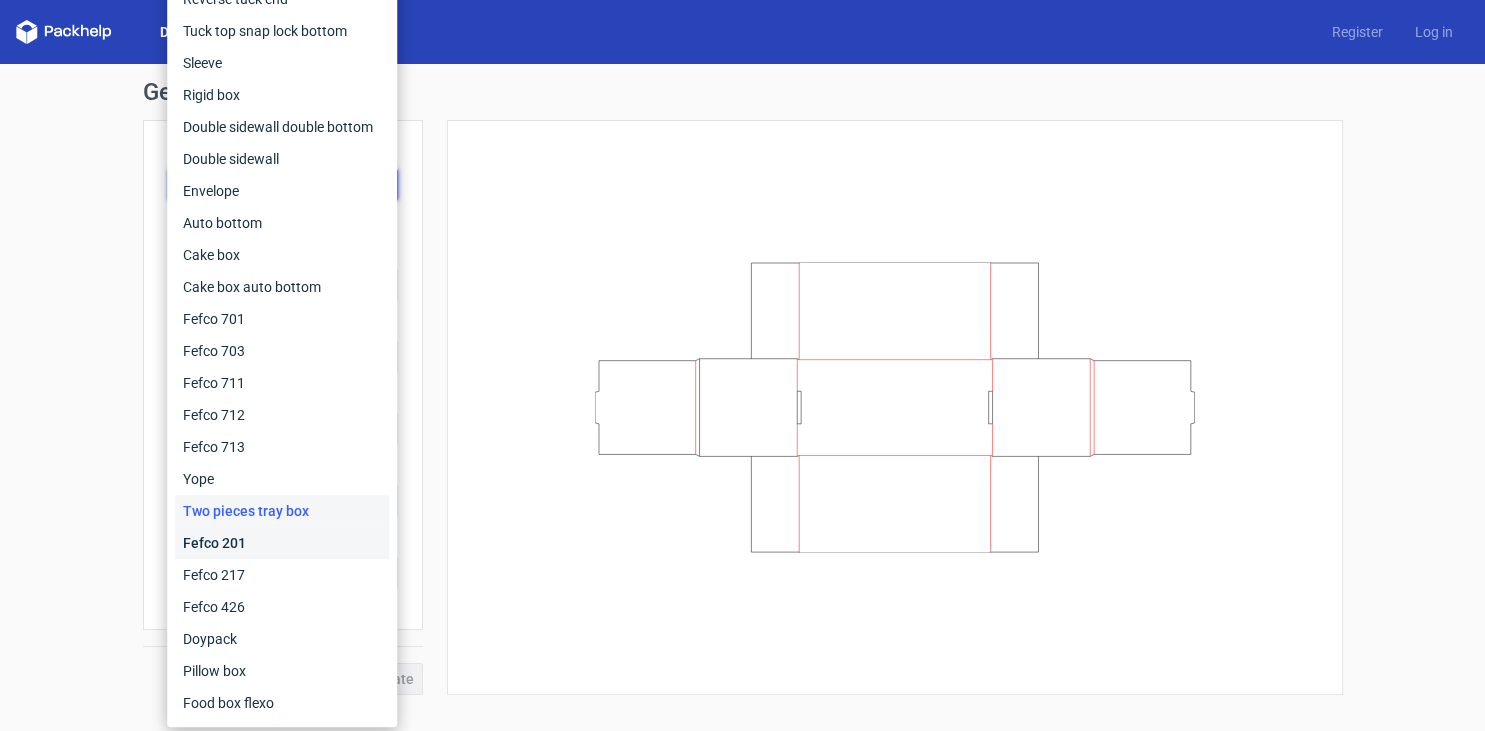 click on "Fefco 201" at bounding box center (282, 543) 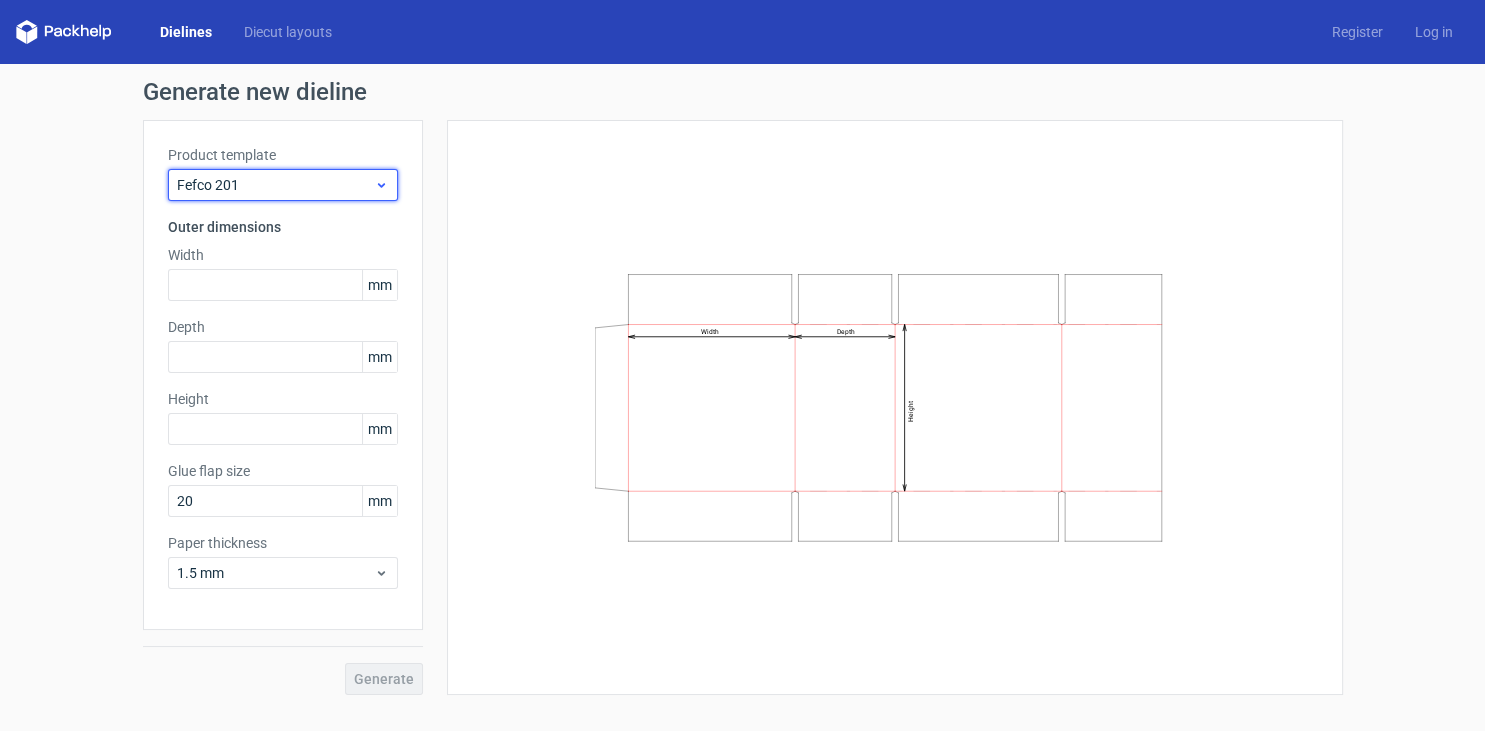 click on "Fefco 201" at bounding box center [275, 185] 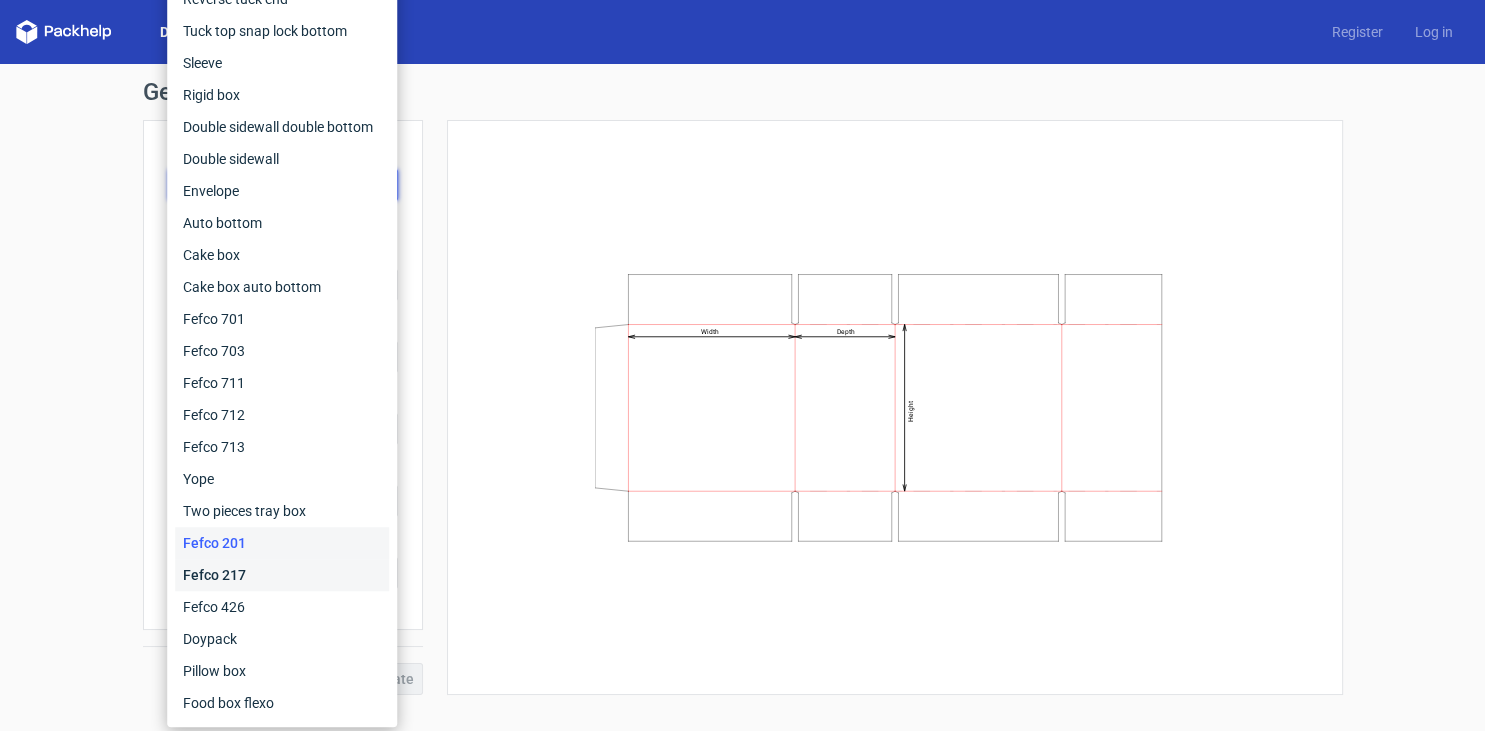 click on "Fefco 217" at bounding box center (282, 575) 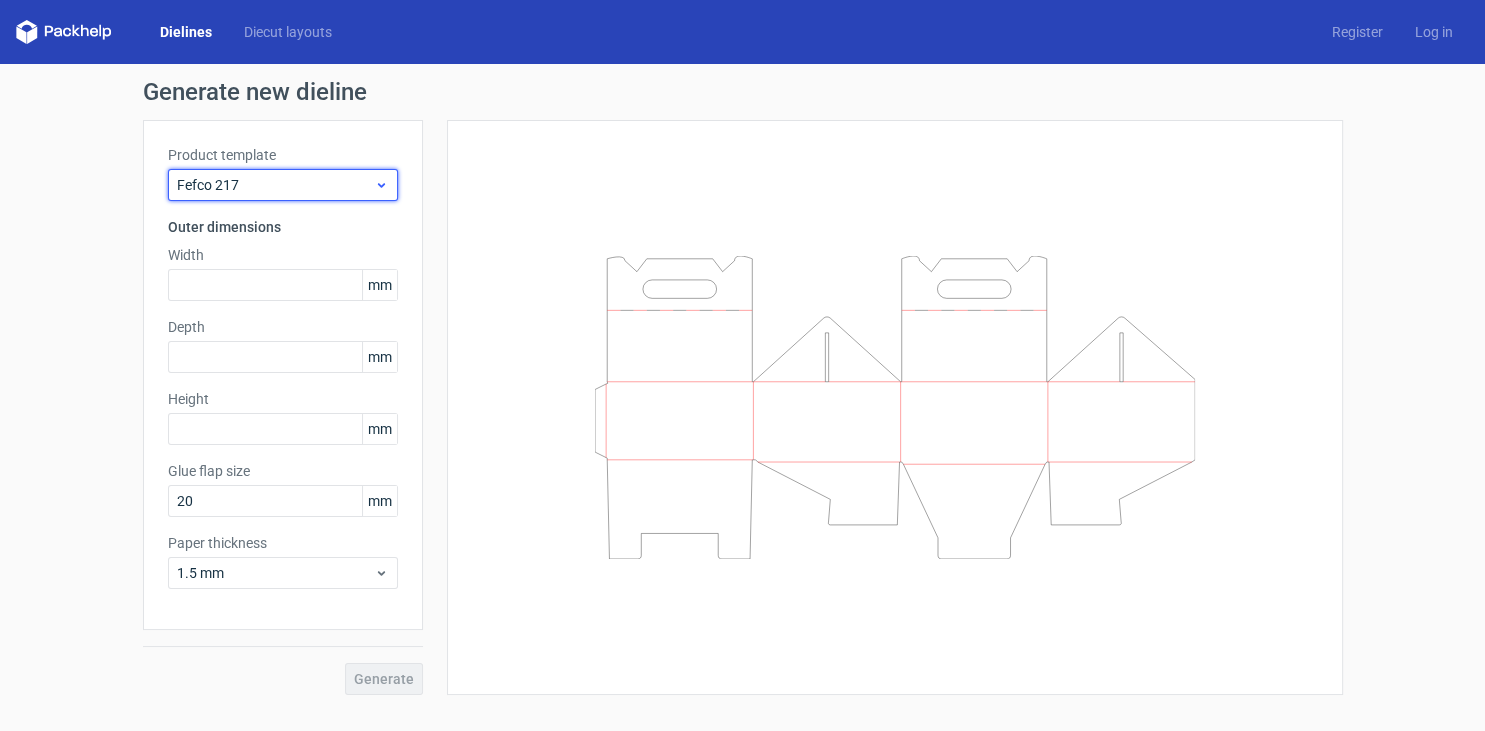 click on "Fefco 217" at bounding box center (275, 185) 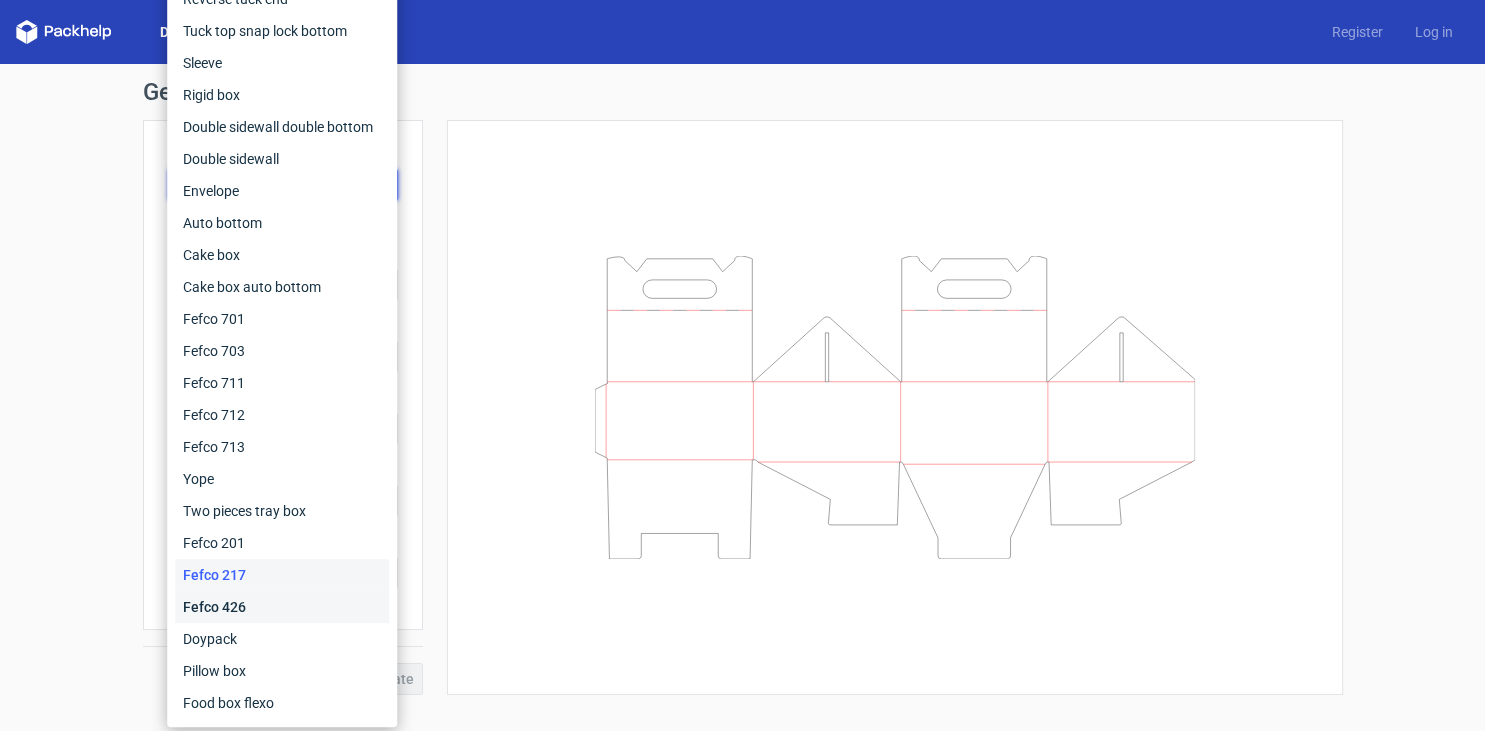 click on "Fefco 426" at bounding box center [282, 607] 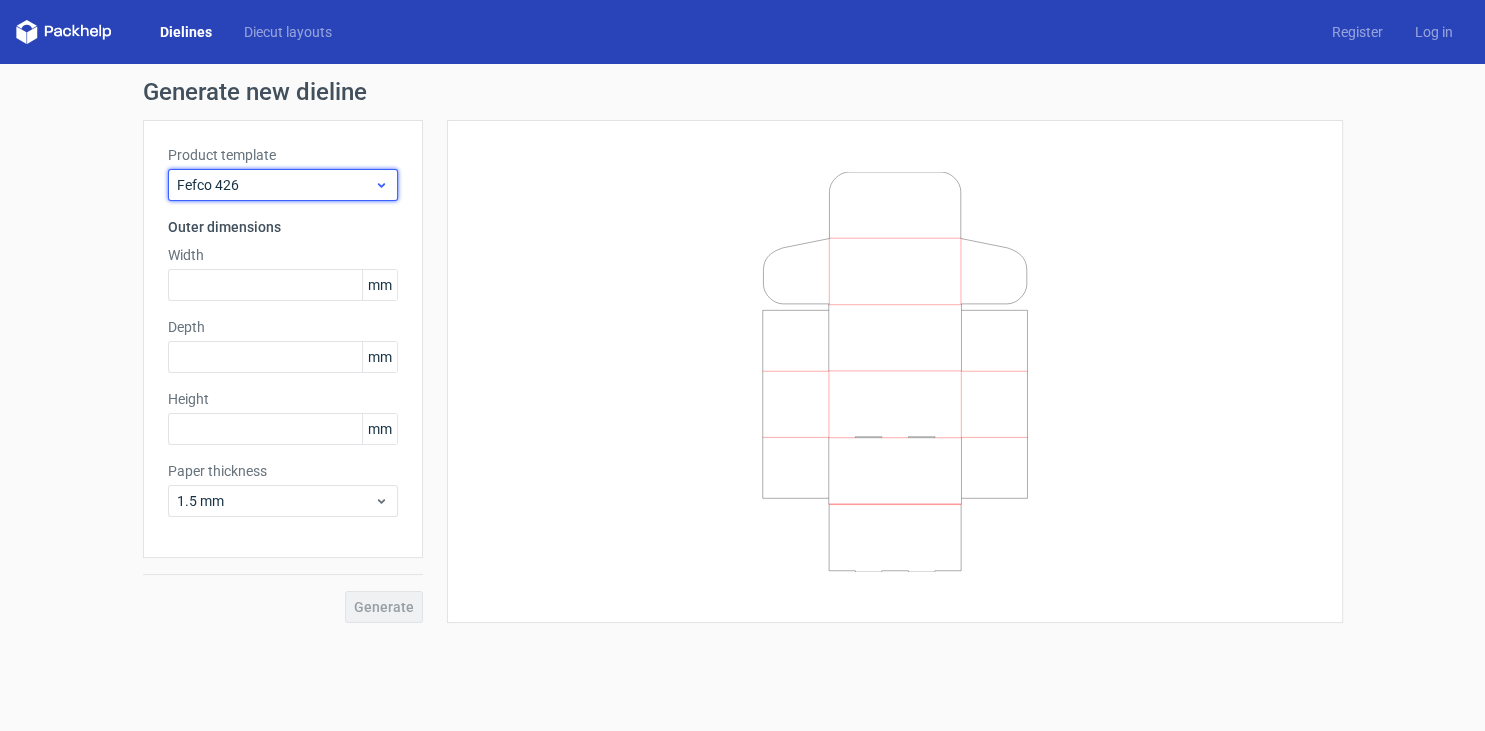 click on "Fefco 426" at bounding box center (275, 185) 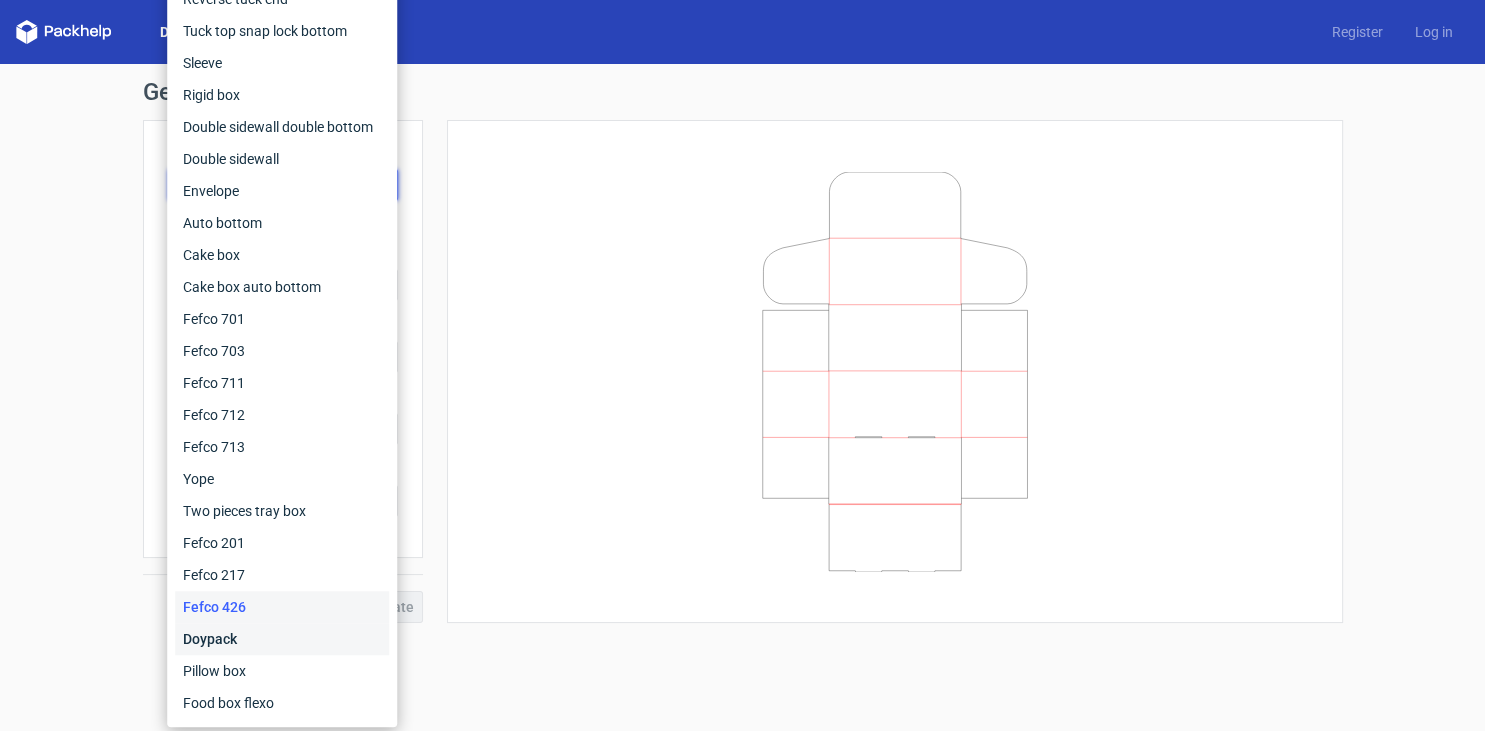 click on "Doypack" at bounding box center (282, 639) 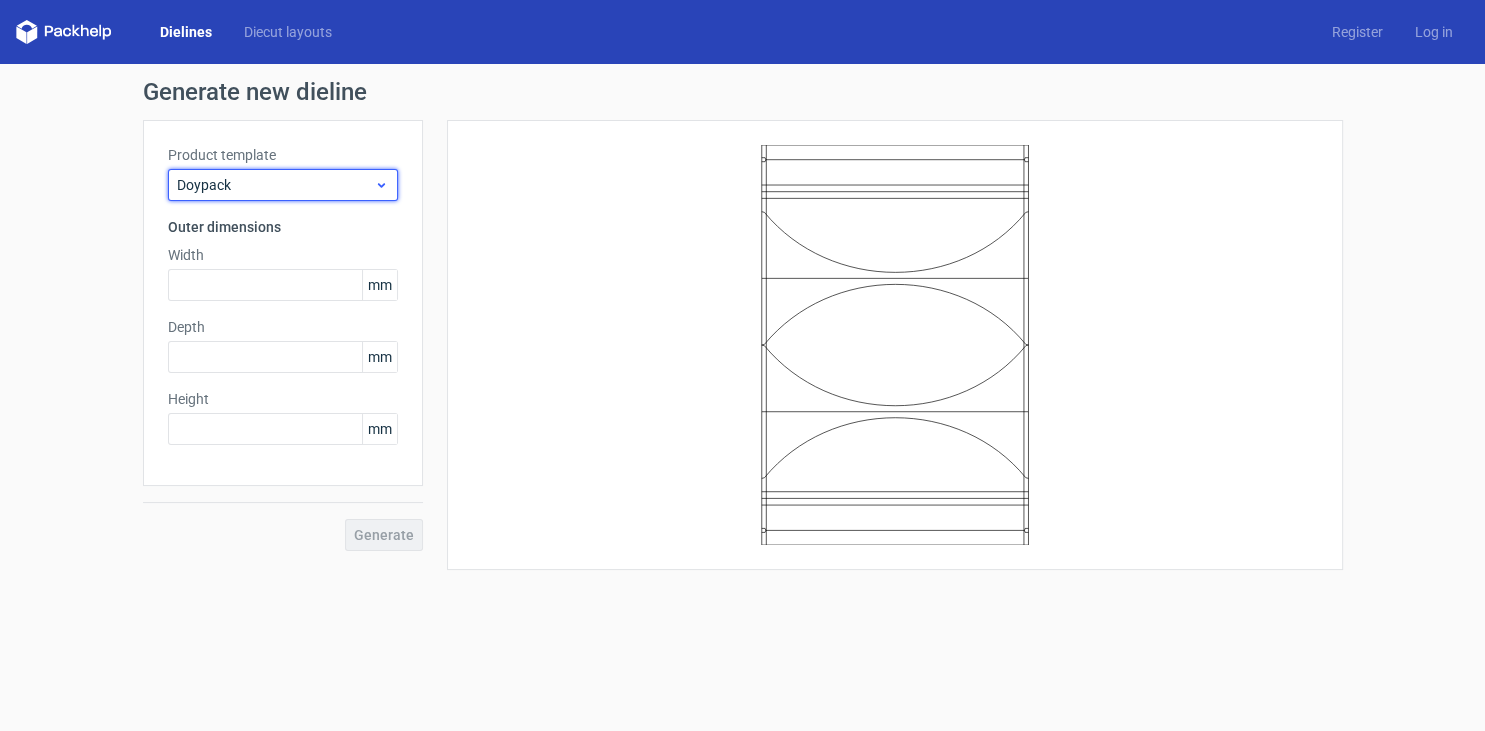 click on "Doypack" at bounding box center [275, 185] 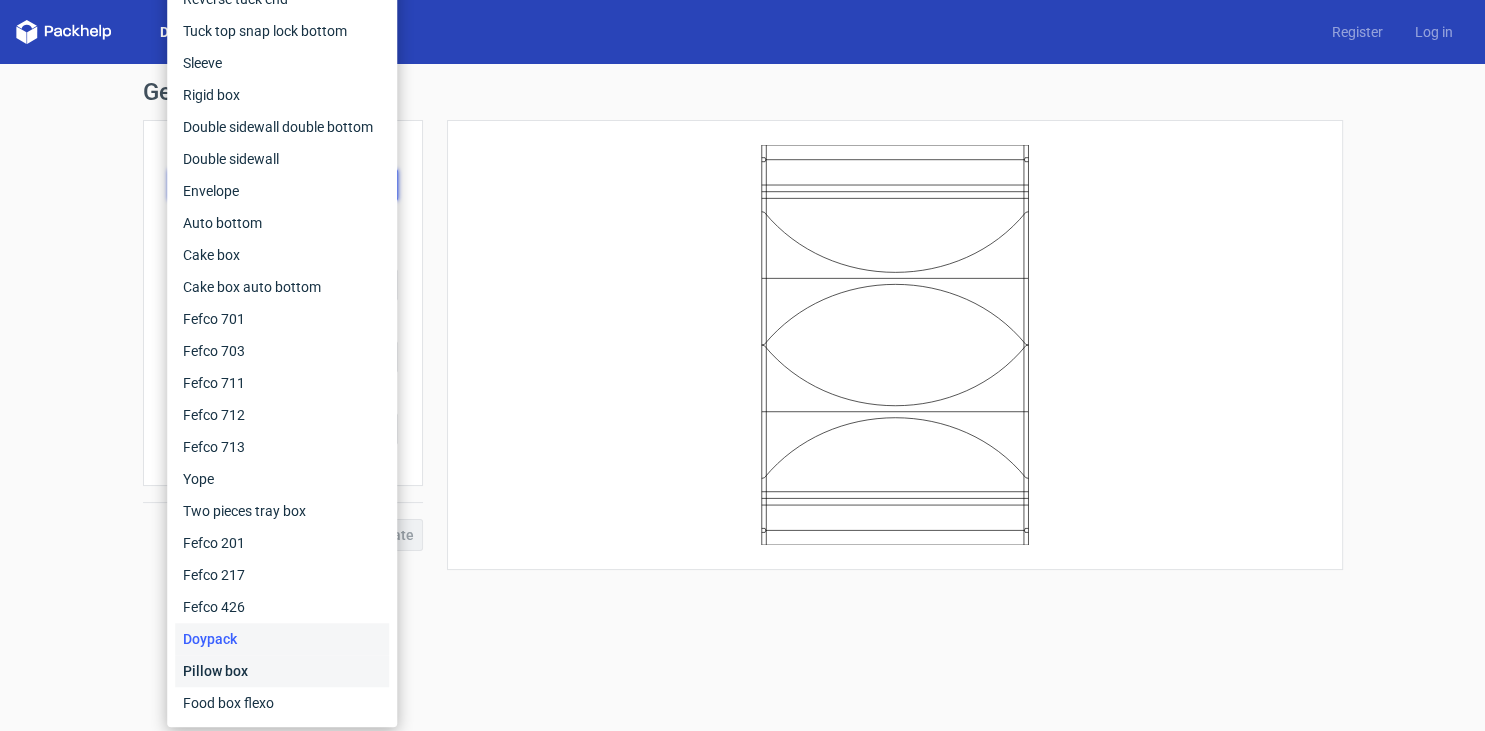click on "Pillow box" at bounding box center (282, 671) 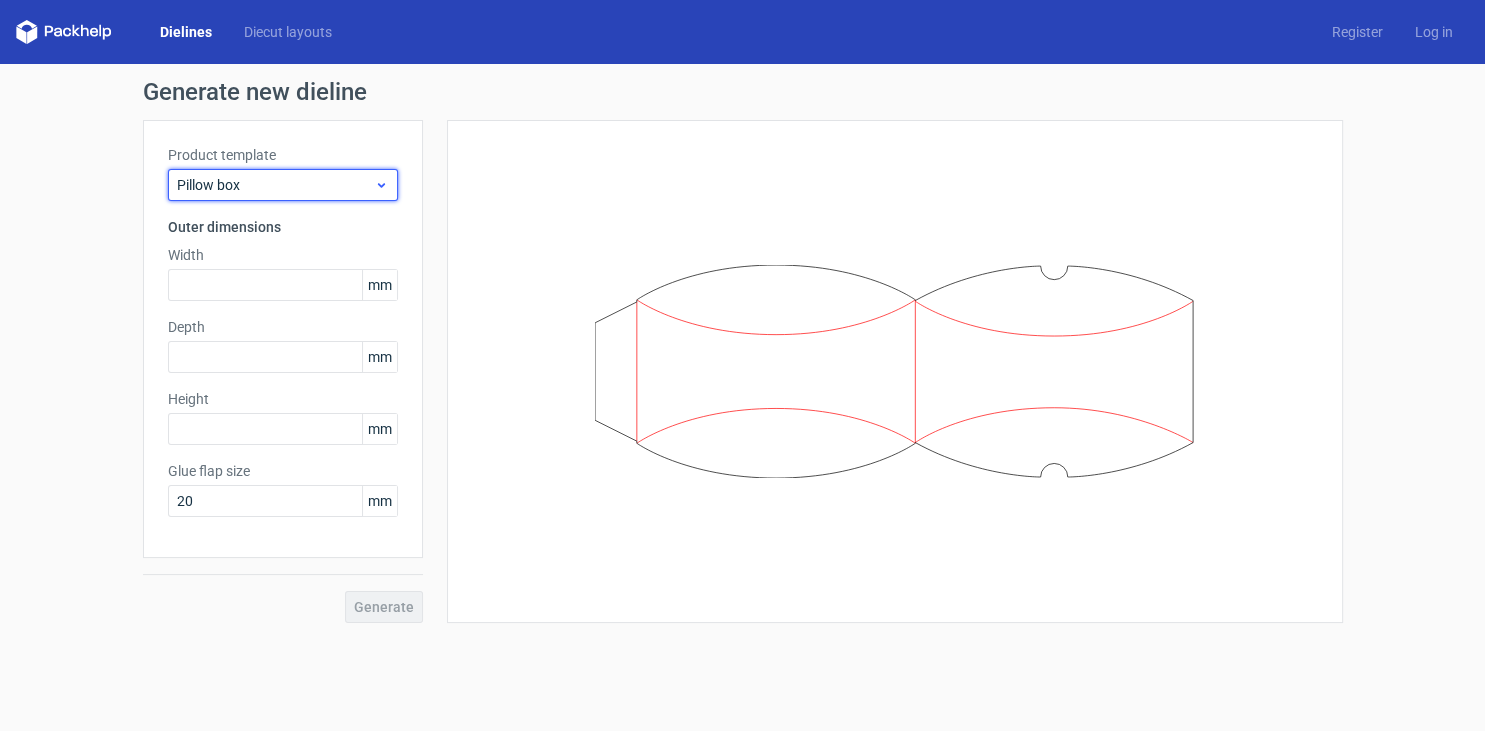 click on "Pillow box" at bounding box center [275, 185] 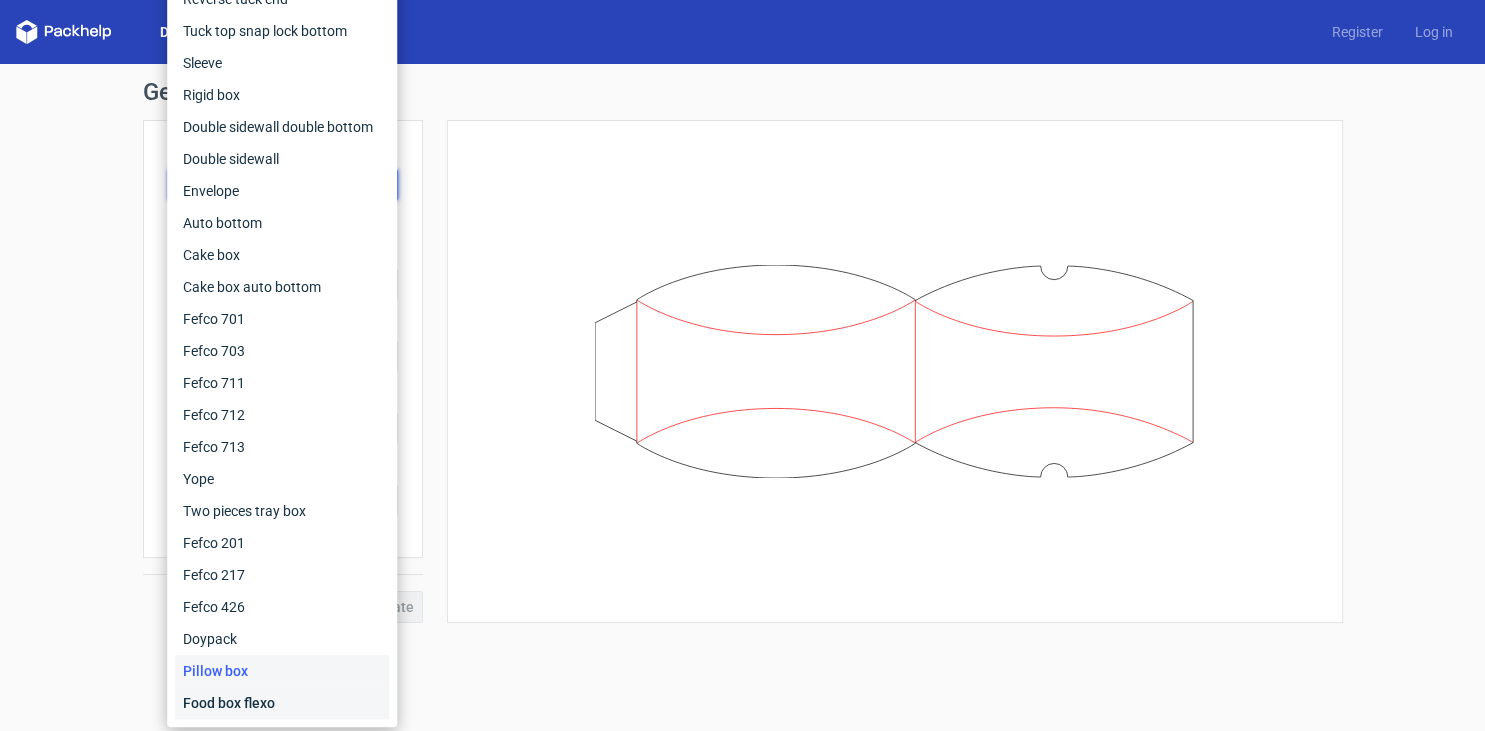 click on "Food box flexo" at bounding box center (282, 703) 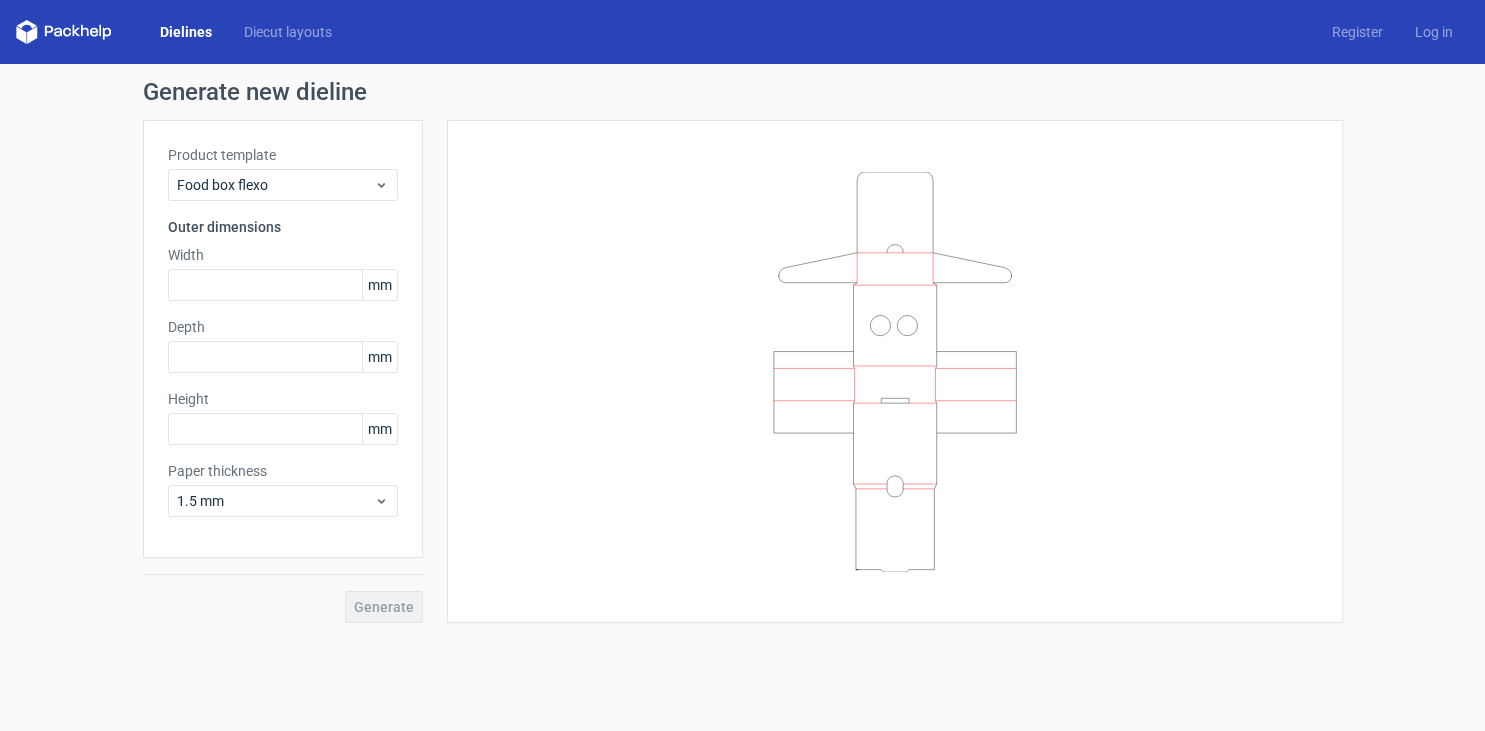 click at bounding box center [895, 371] 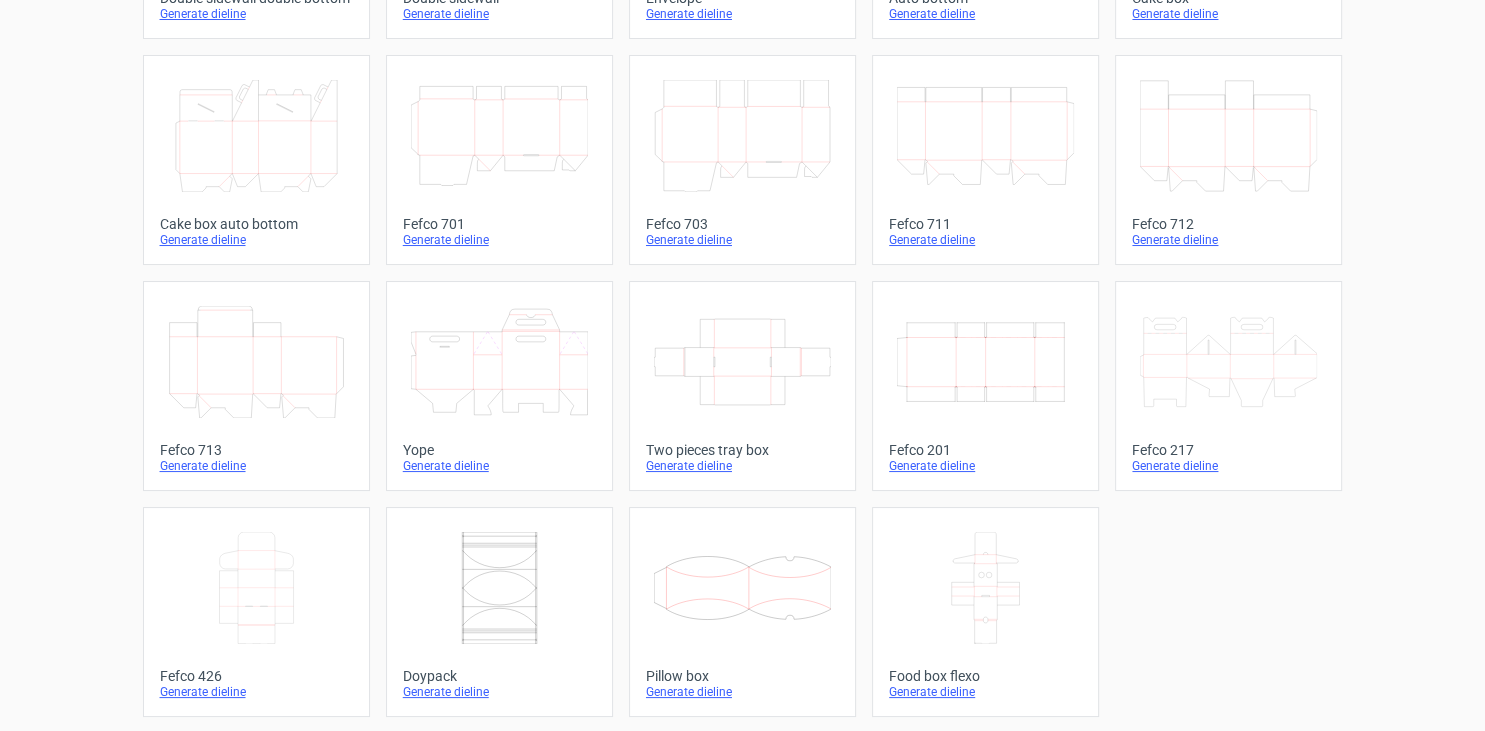 scroll, scrollTop: 0, scrollLeft: 0, axis: both 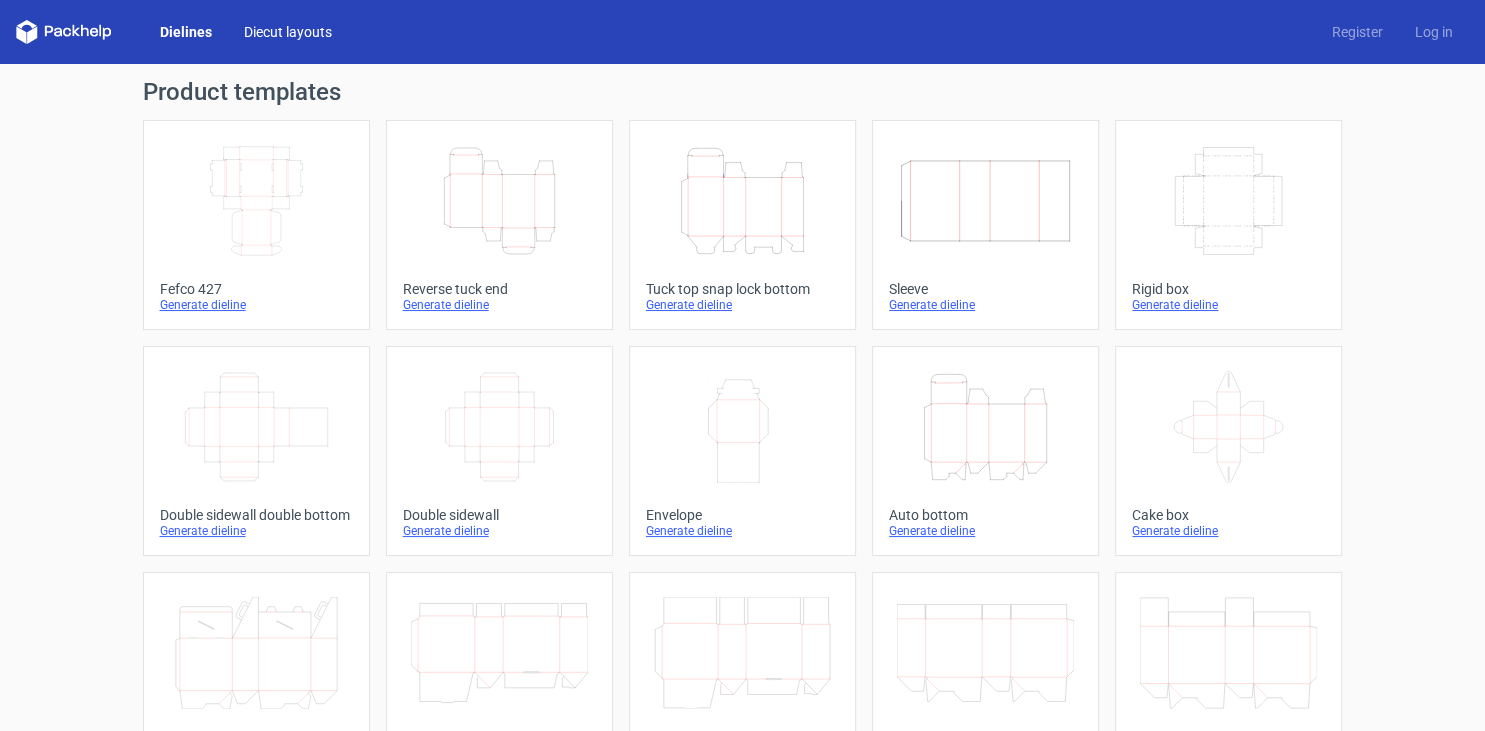 click on "Diecut layouts" at bounding box center (288, 32) 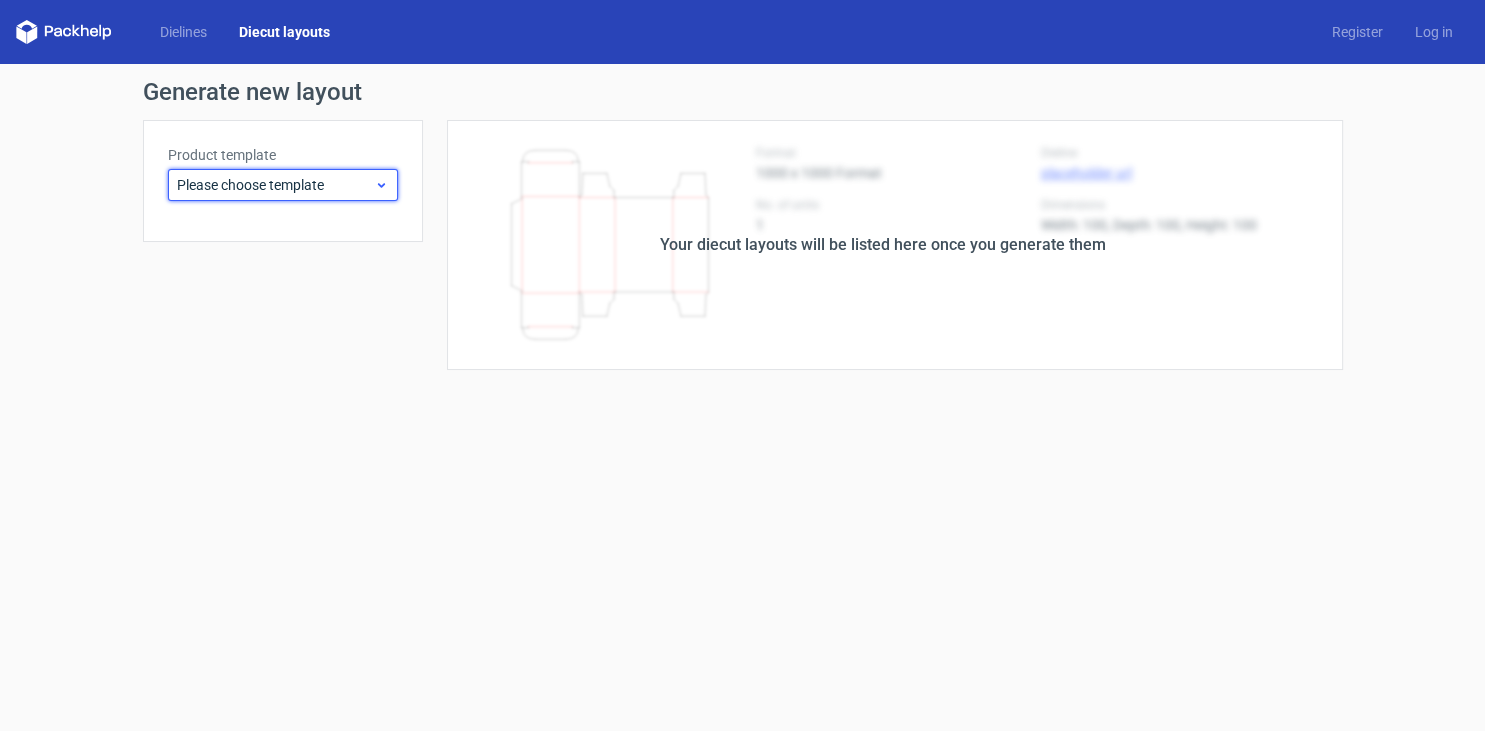 click on "Please choose template" at bounding box center [275, 185] 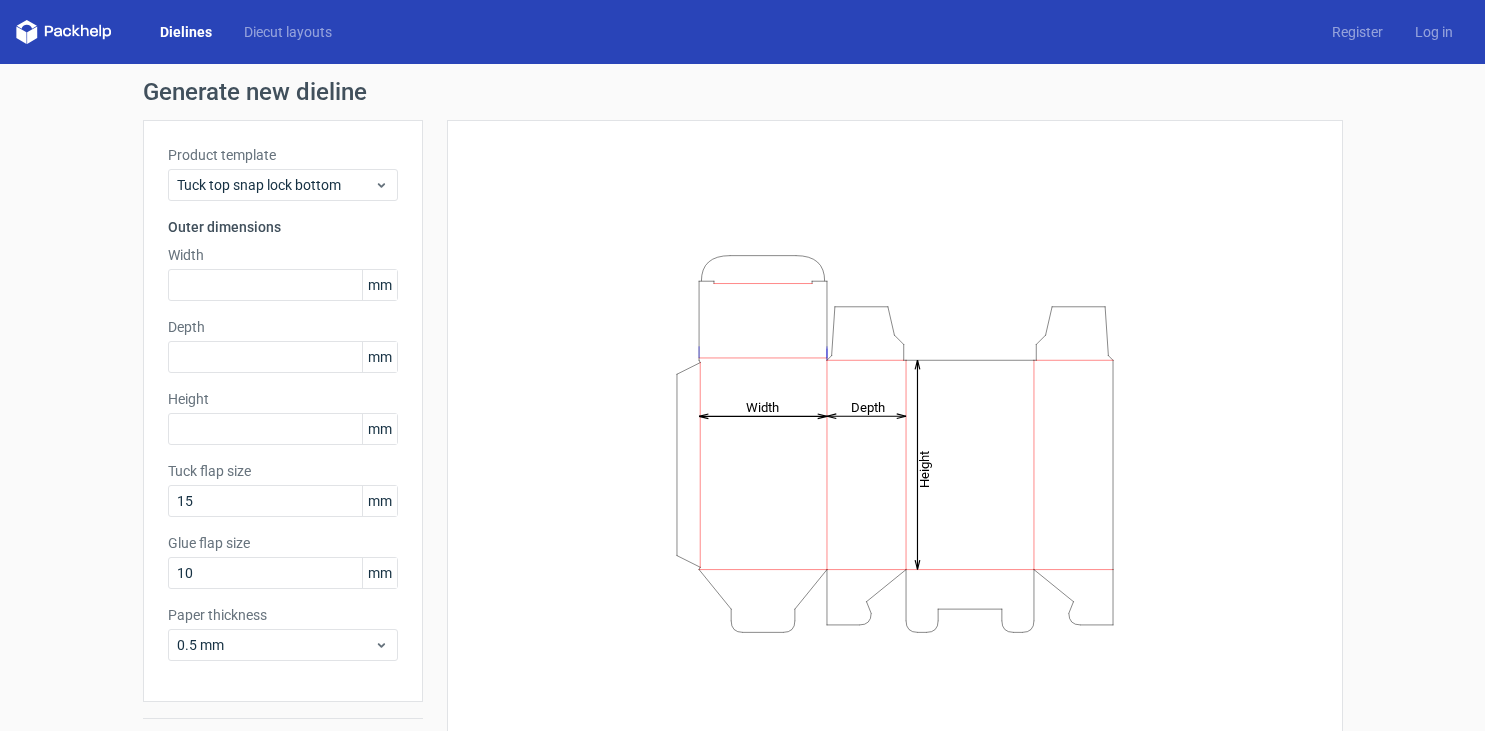 scroll, scrollTop: 0, scrollLeft: 0, axis: both 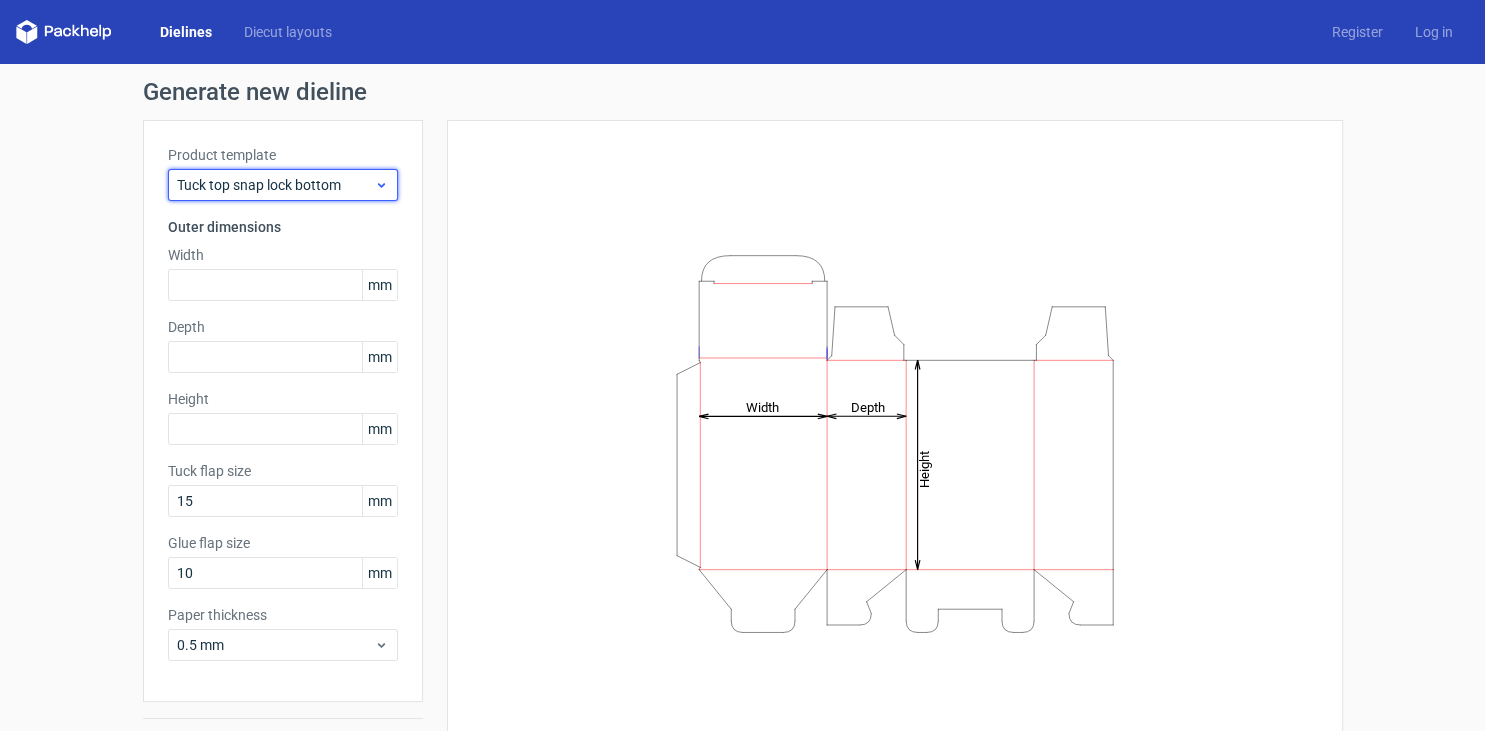 click on "Tuck top snap lock bottom" at bounding box center [275, 185] 